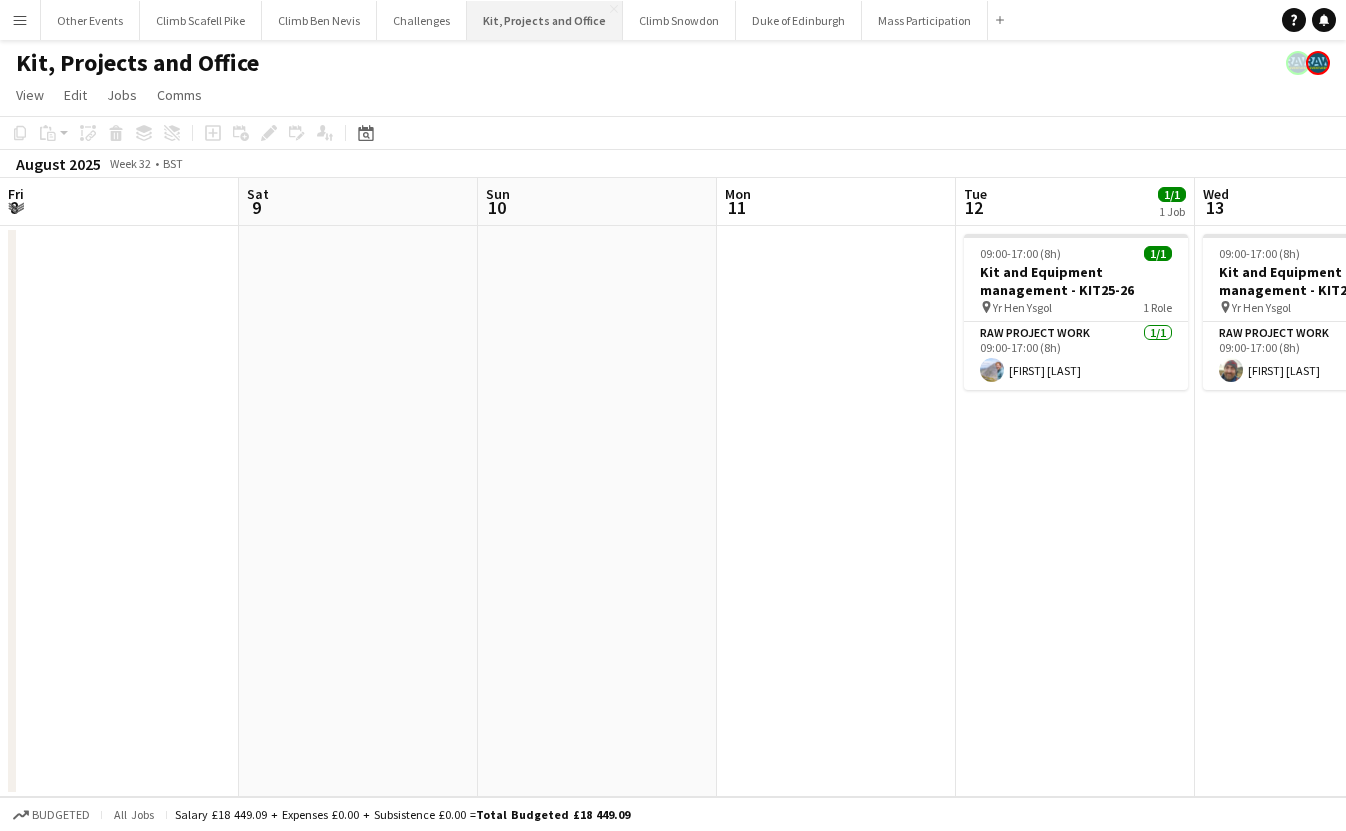 scroll, scrollTop: 0, scrollLeft: 0, axis: both 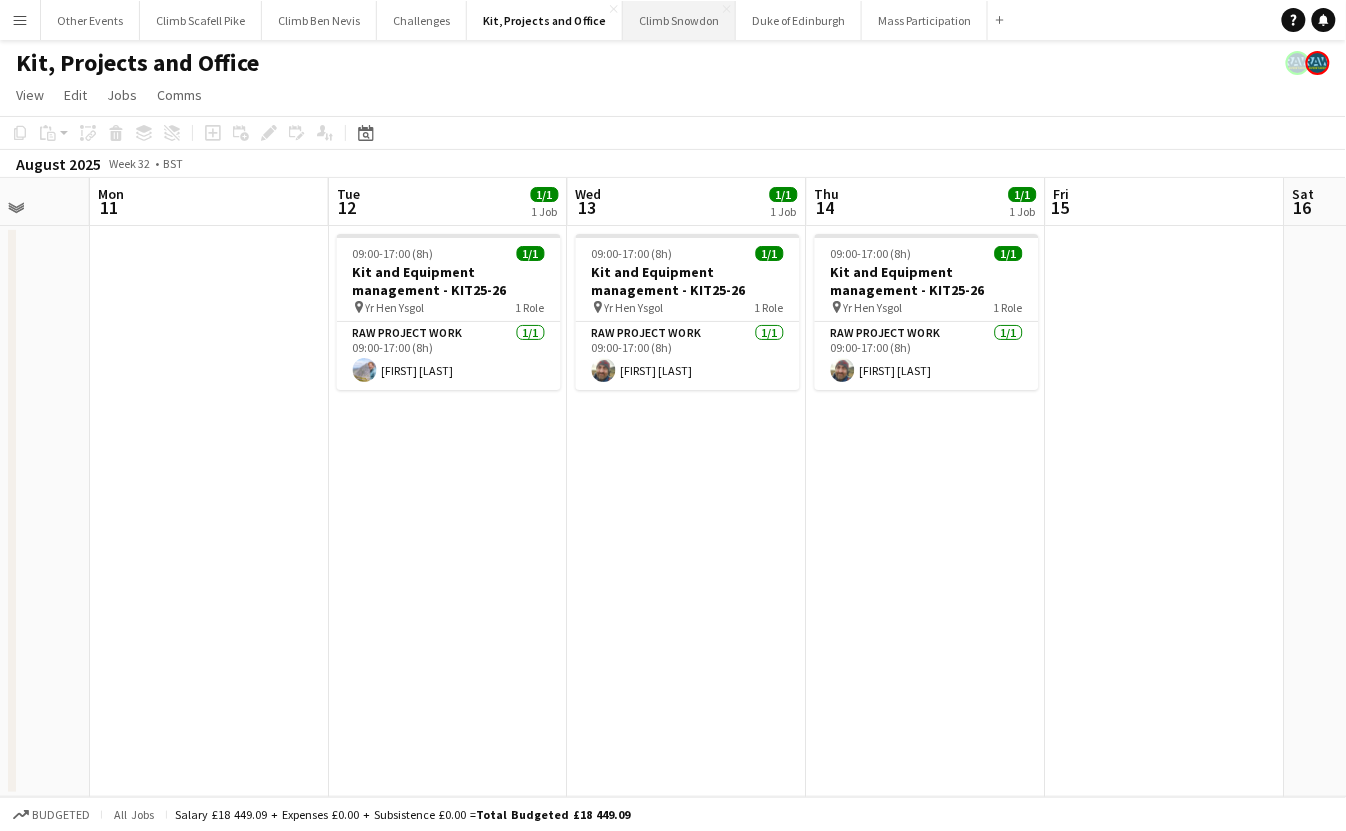 click on "Climb Snowdon
Close" at bounding box center [679, 20] 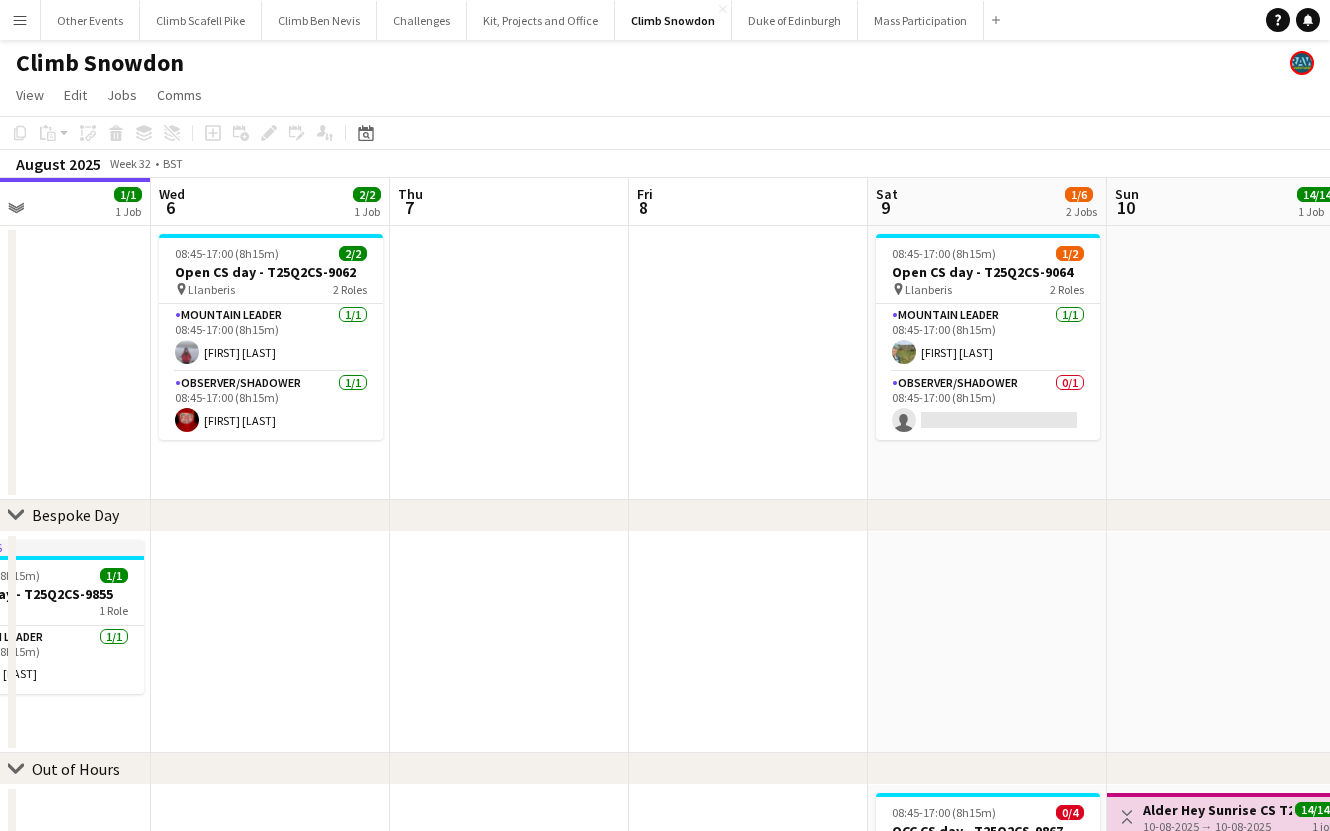 drag, startPoint x: 900, startPoint y: 669, endPoint x: 584, endPoint y: 659, distance: 316.1582 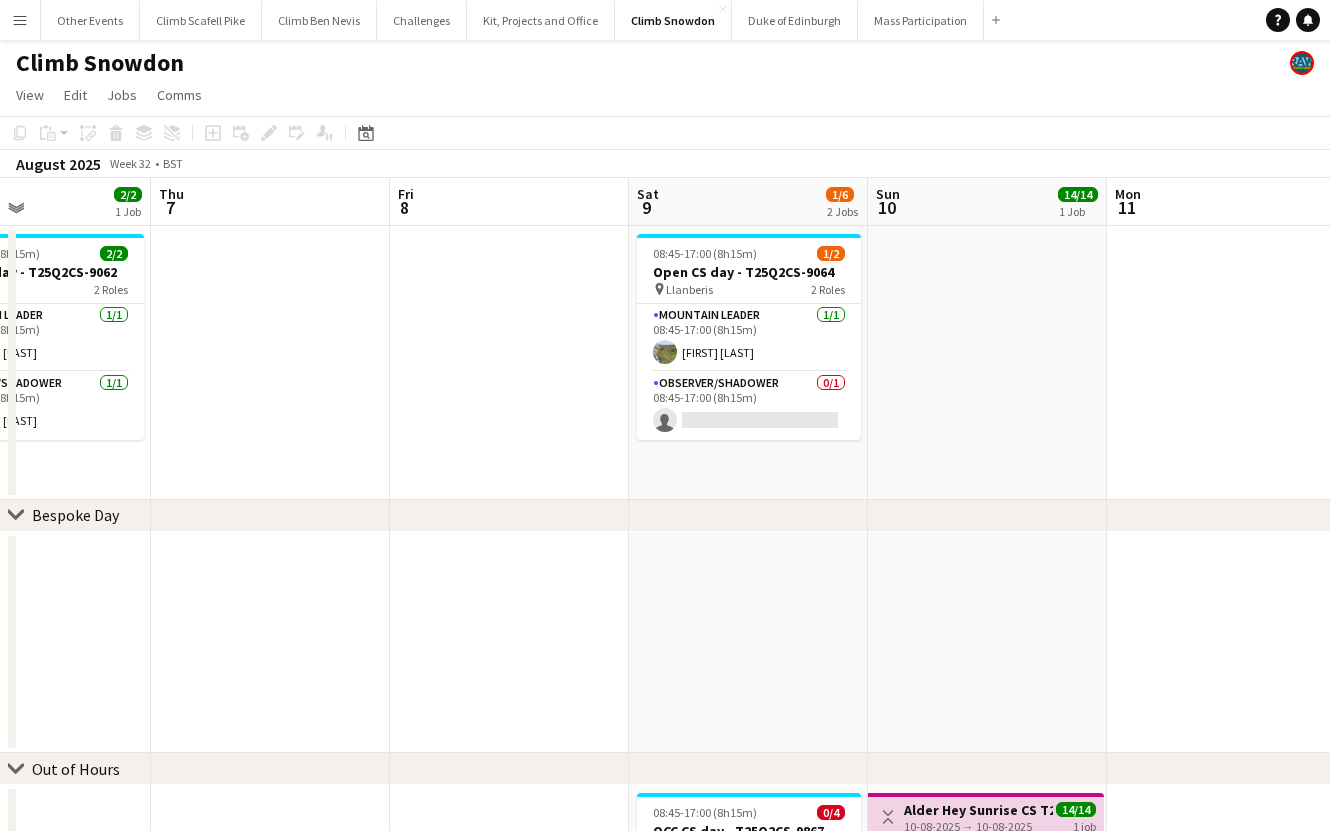scroll, scrollTop: 0, scrollLeft: 804, axis: horizontal 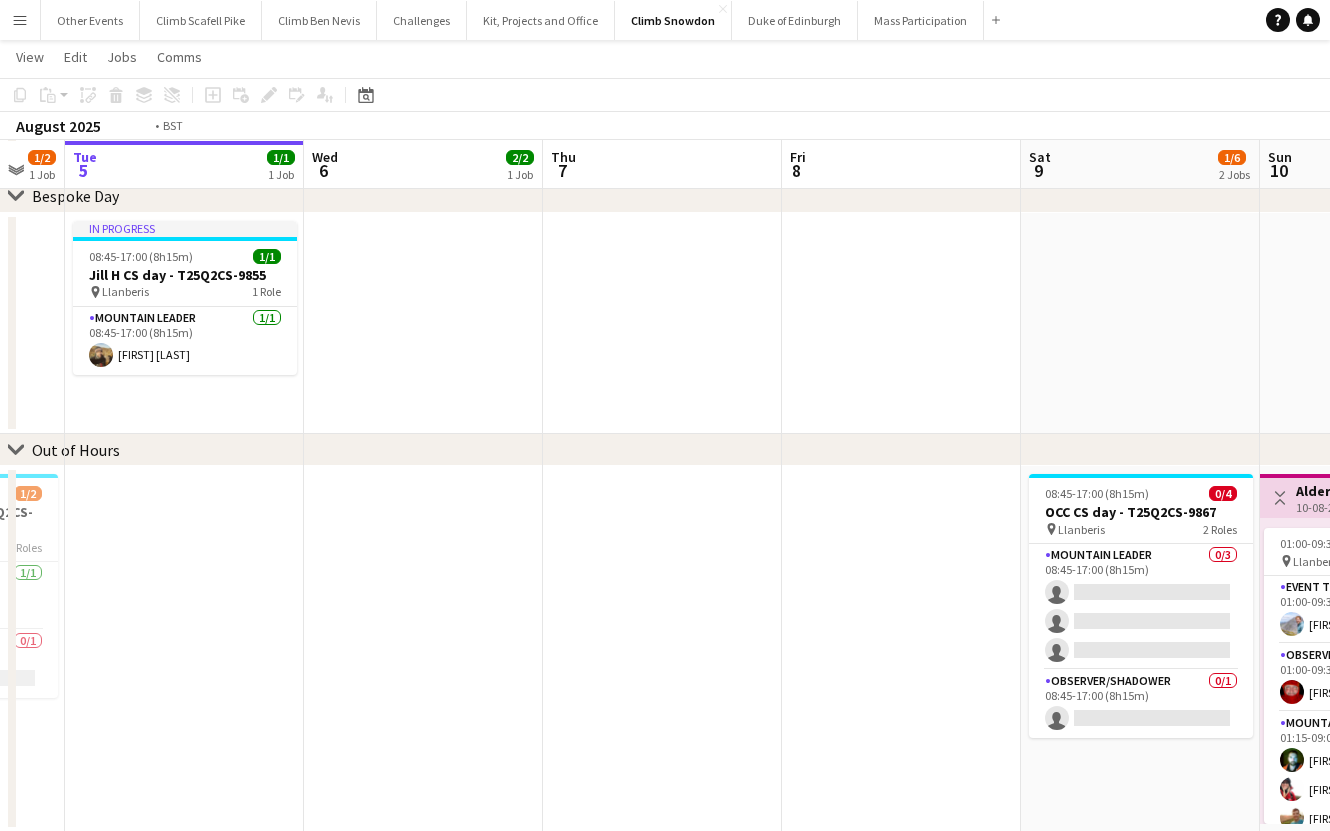 drag, startPoint x: 304, startPoint y: 647, endPoint x: 925, endPoint y: 586, distance: 623.9888 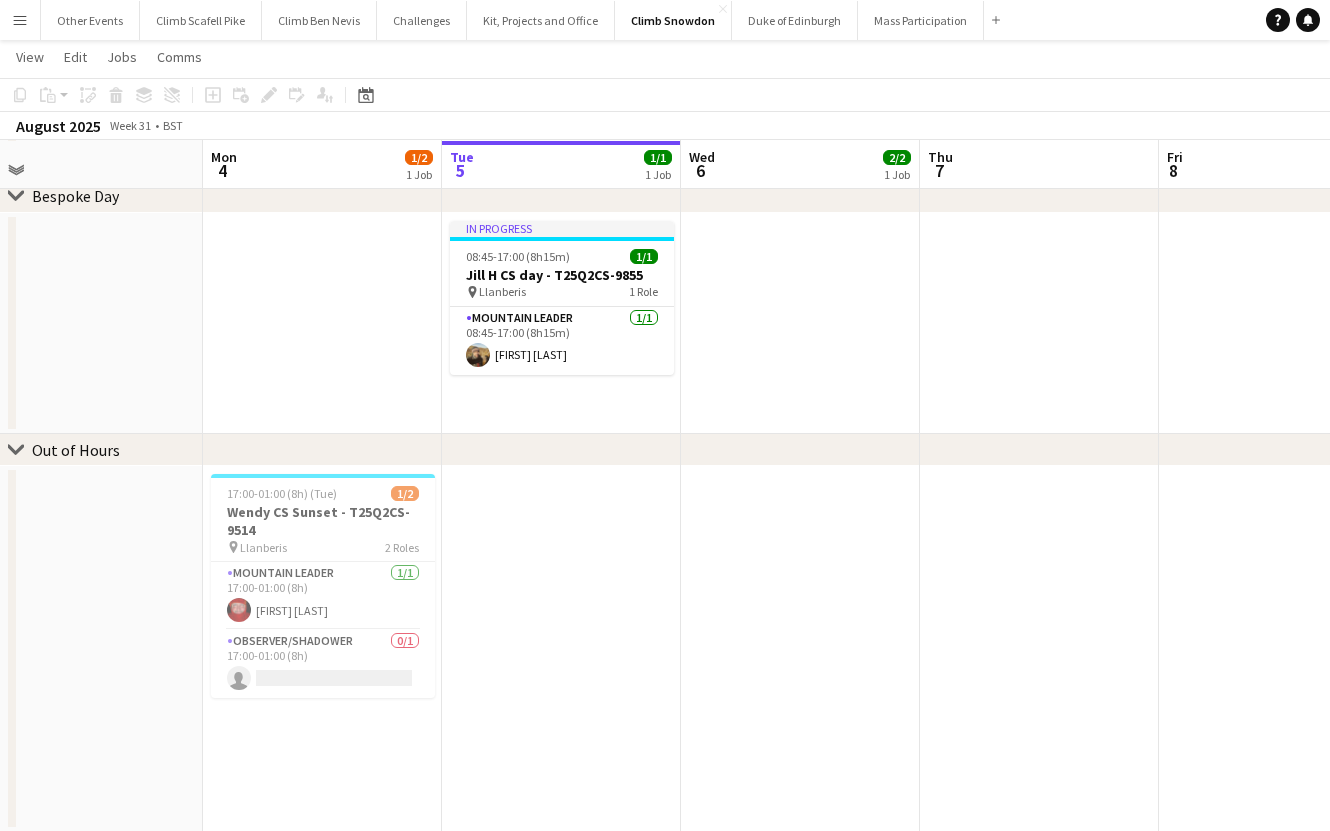 scroll, scrollTop: 0, scrollLeft: 426, axis: horizontal 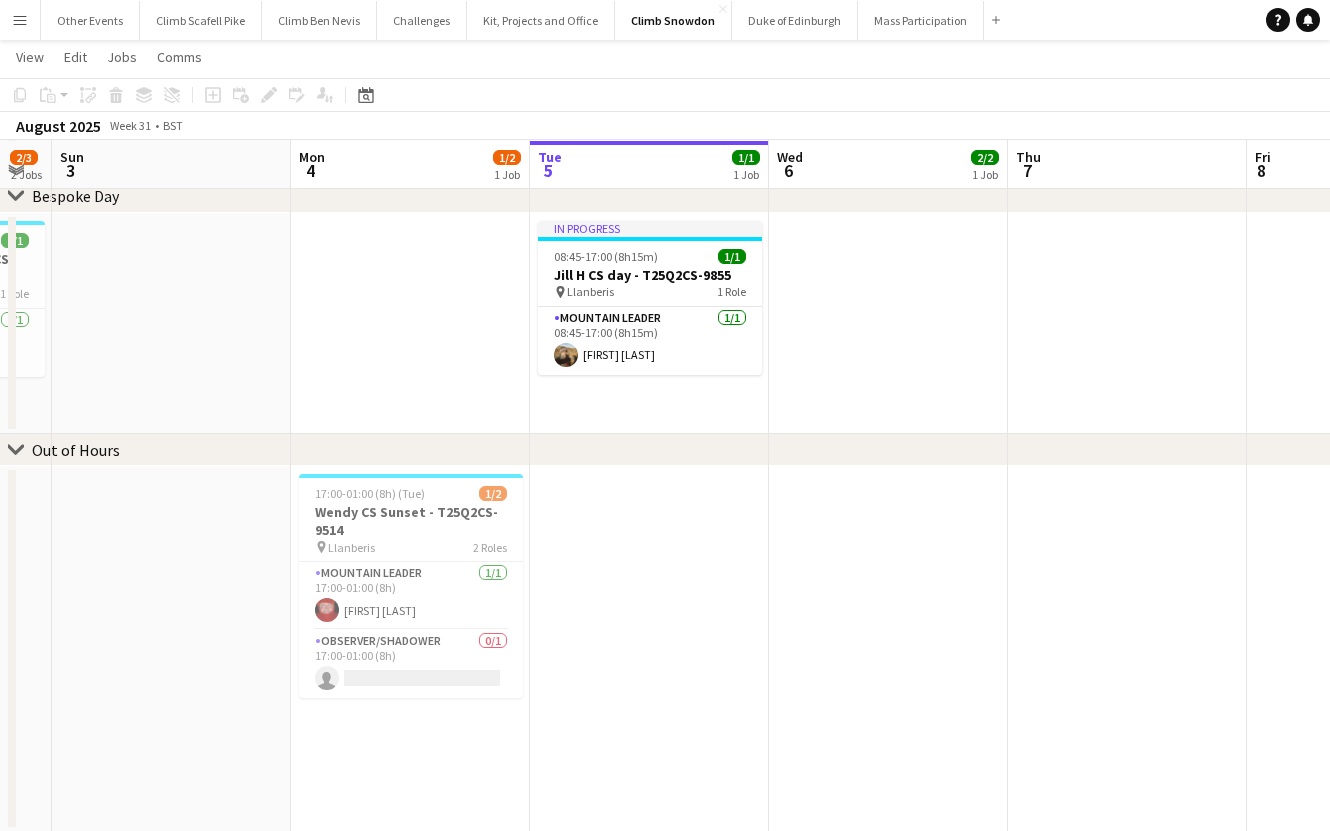 drag, startPoint x: 510, startPoint y: 582, endPoint x: 640, endPoint y: 579, distance: 130.0346 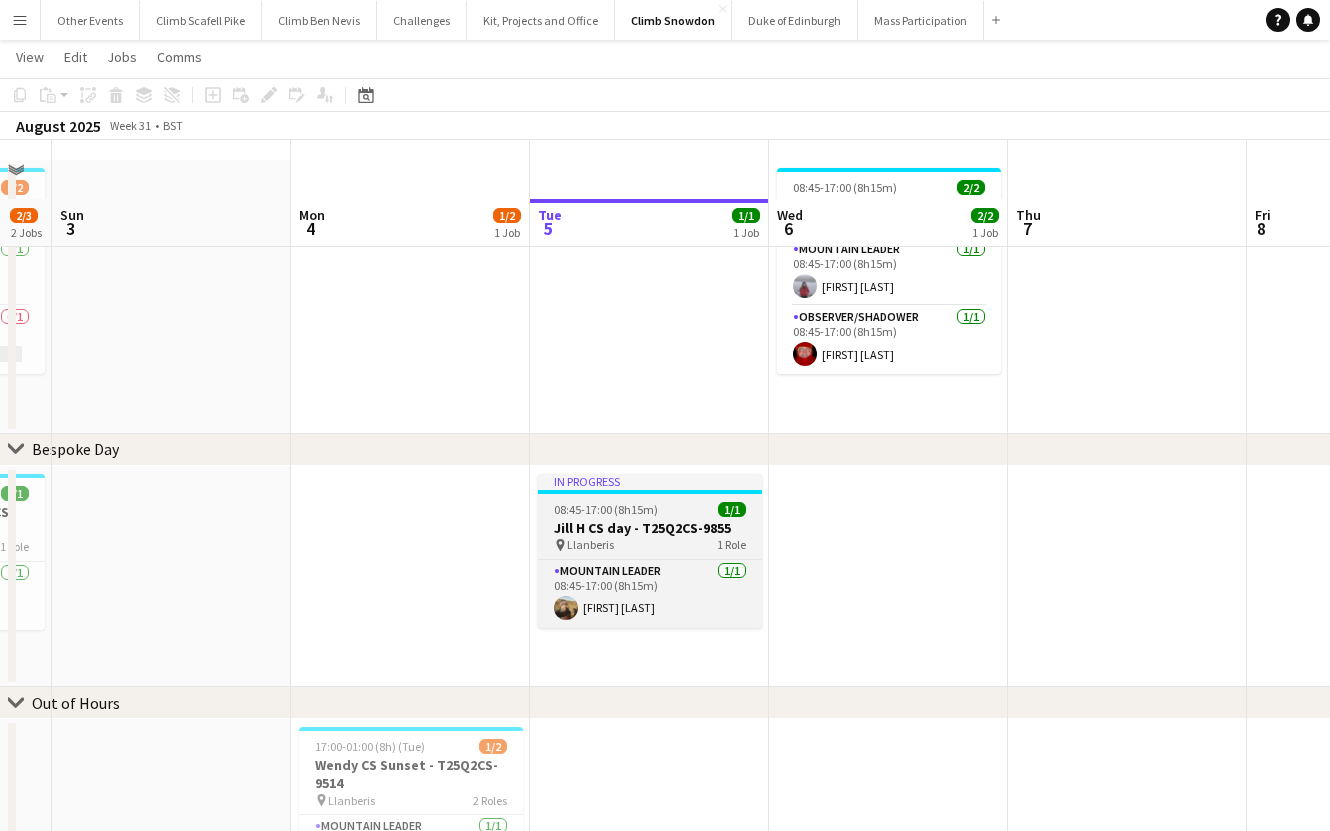scroll, scrollTop: 0, scrollLeft: 0, axis: both 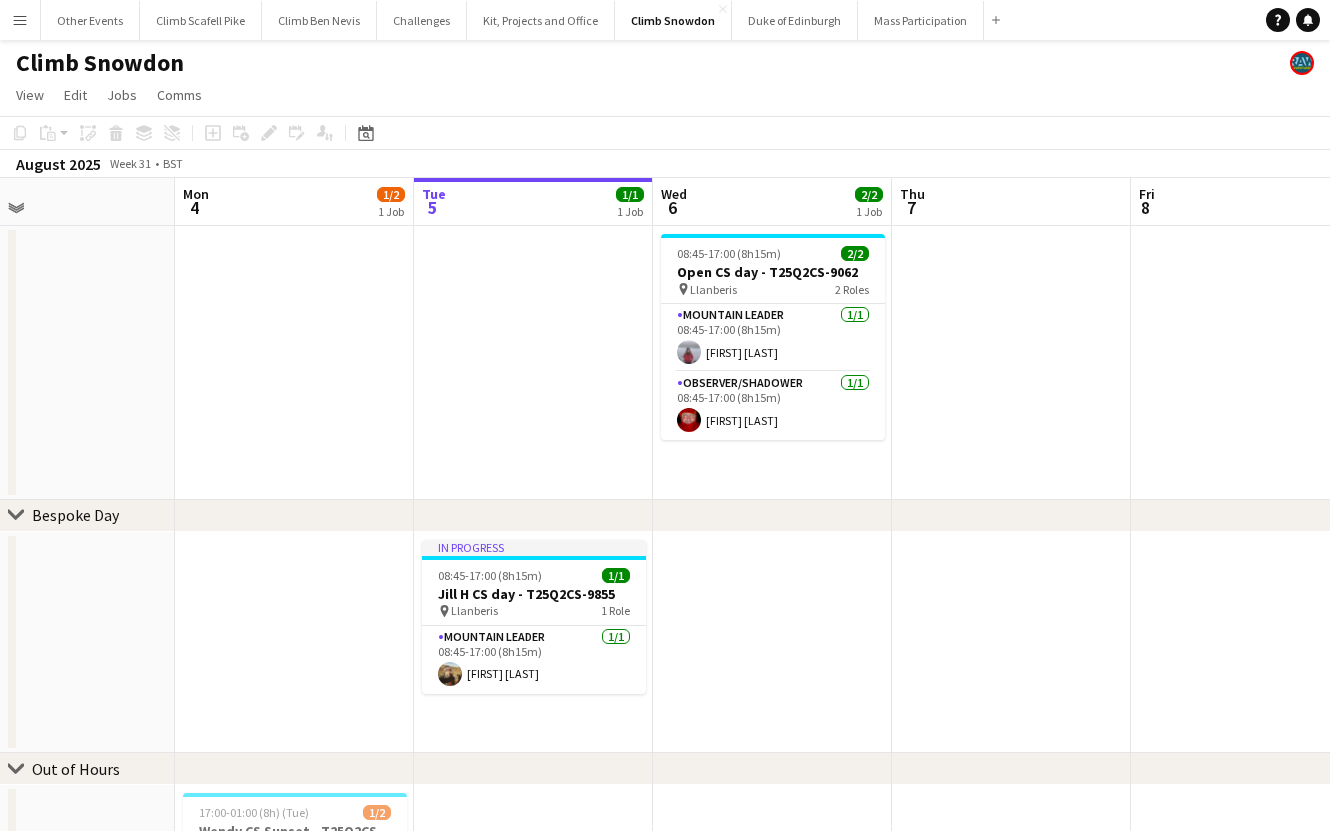 drag, startPoint x: 942, startPoint y: 594, endPoint x: 826, endPoint y: 592, distance: 116.01724 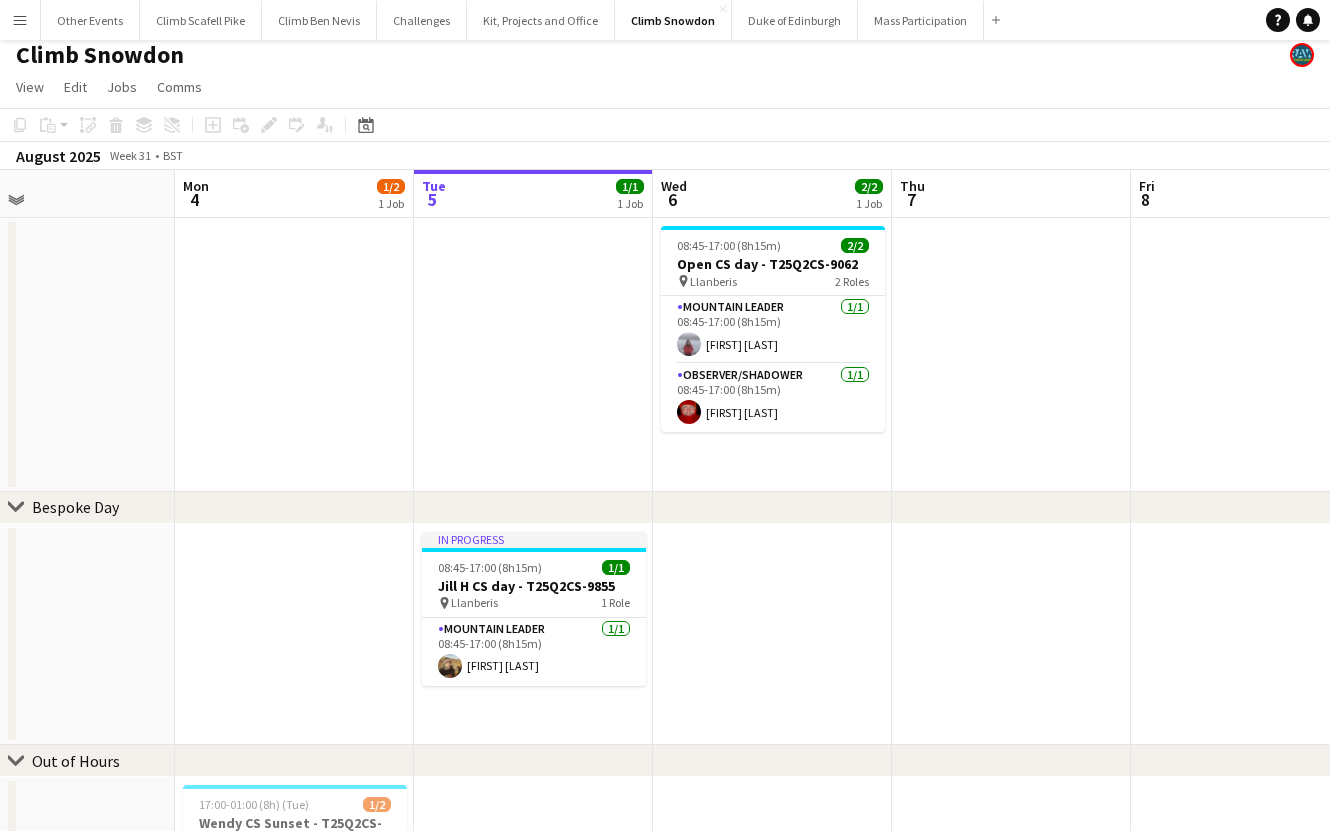 scroll, scrollTop: 48, scrollLeft: 0, axis: vertical 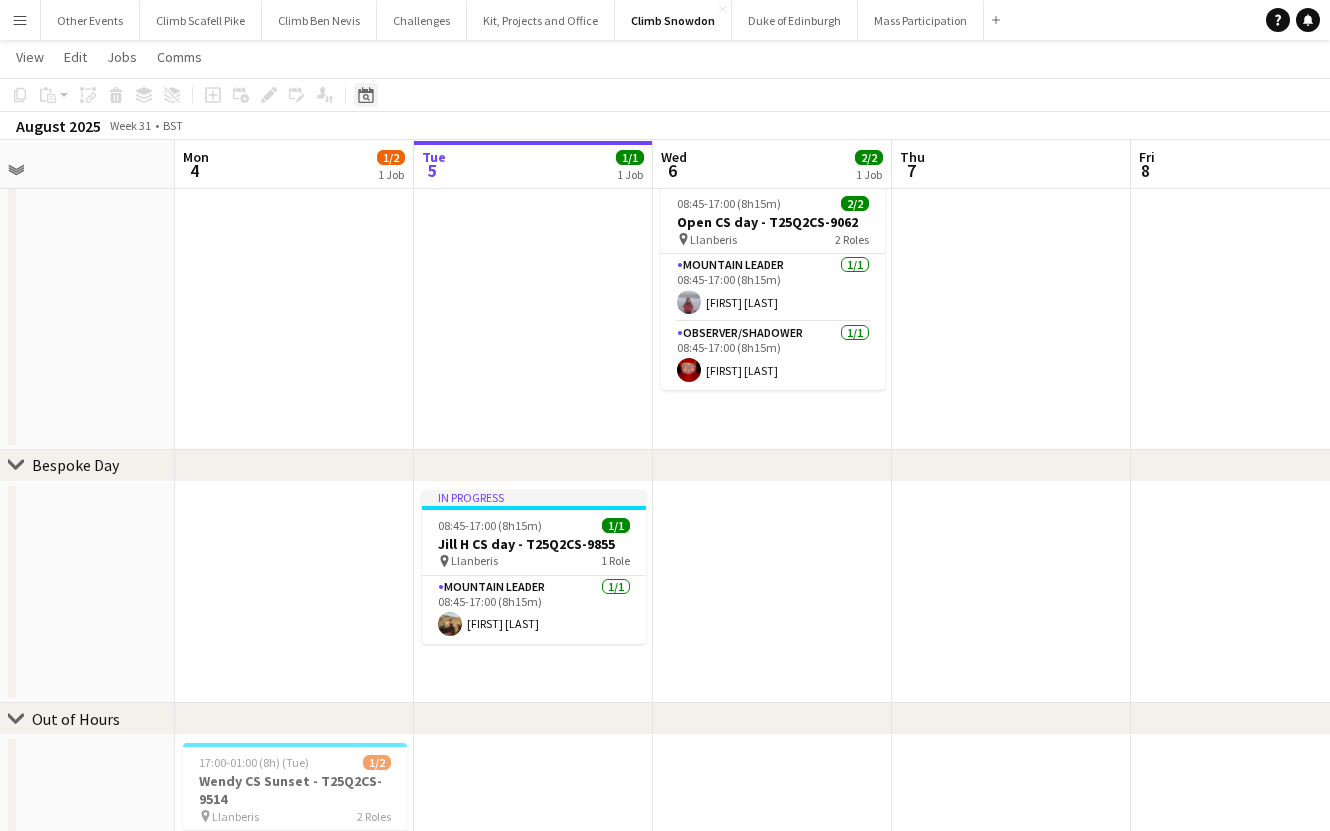 click 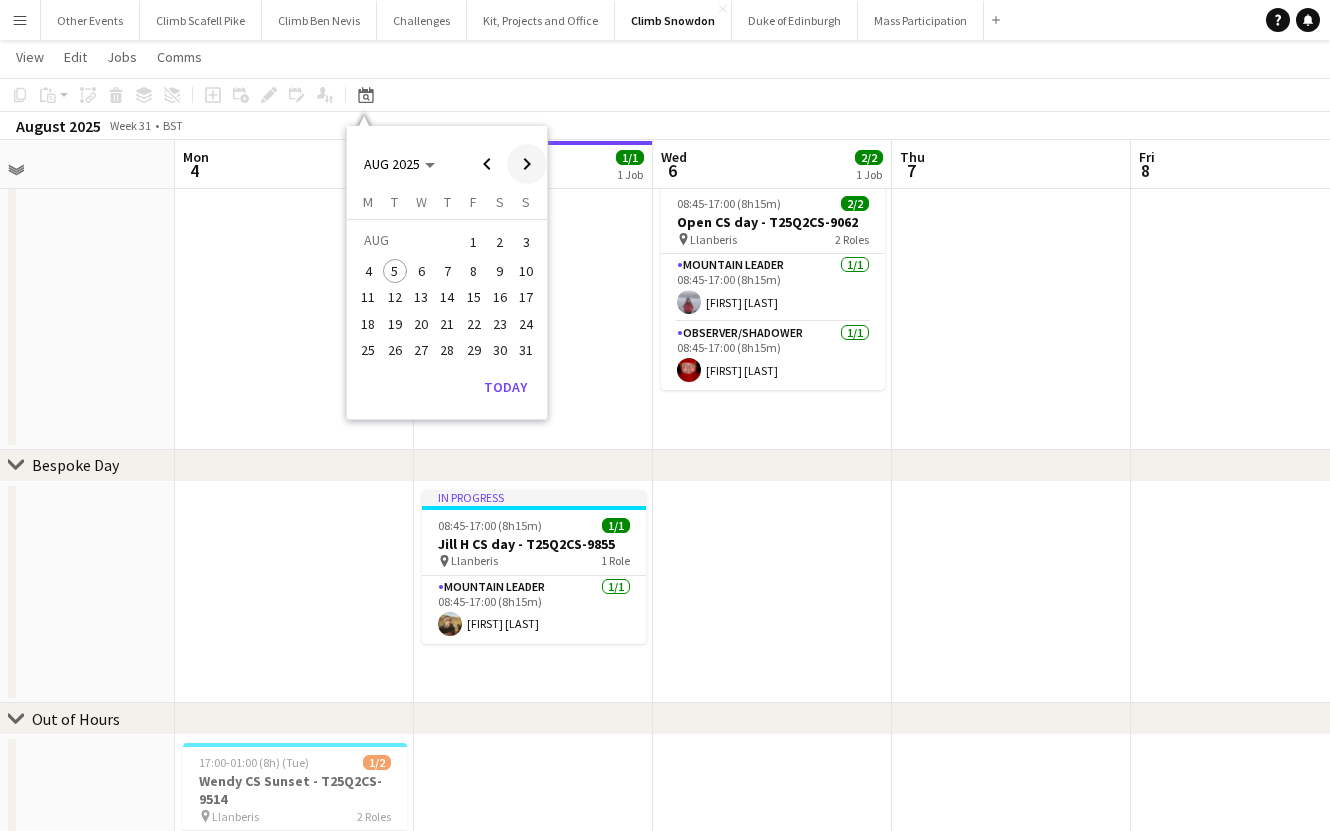 click at bounding box center (527, 164) 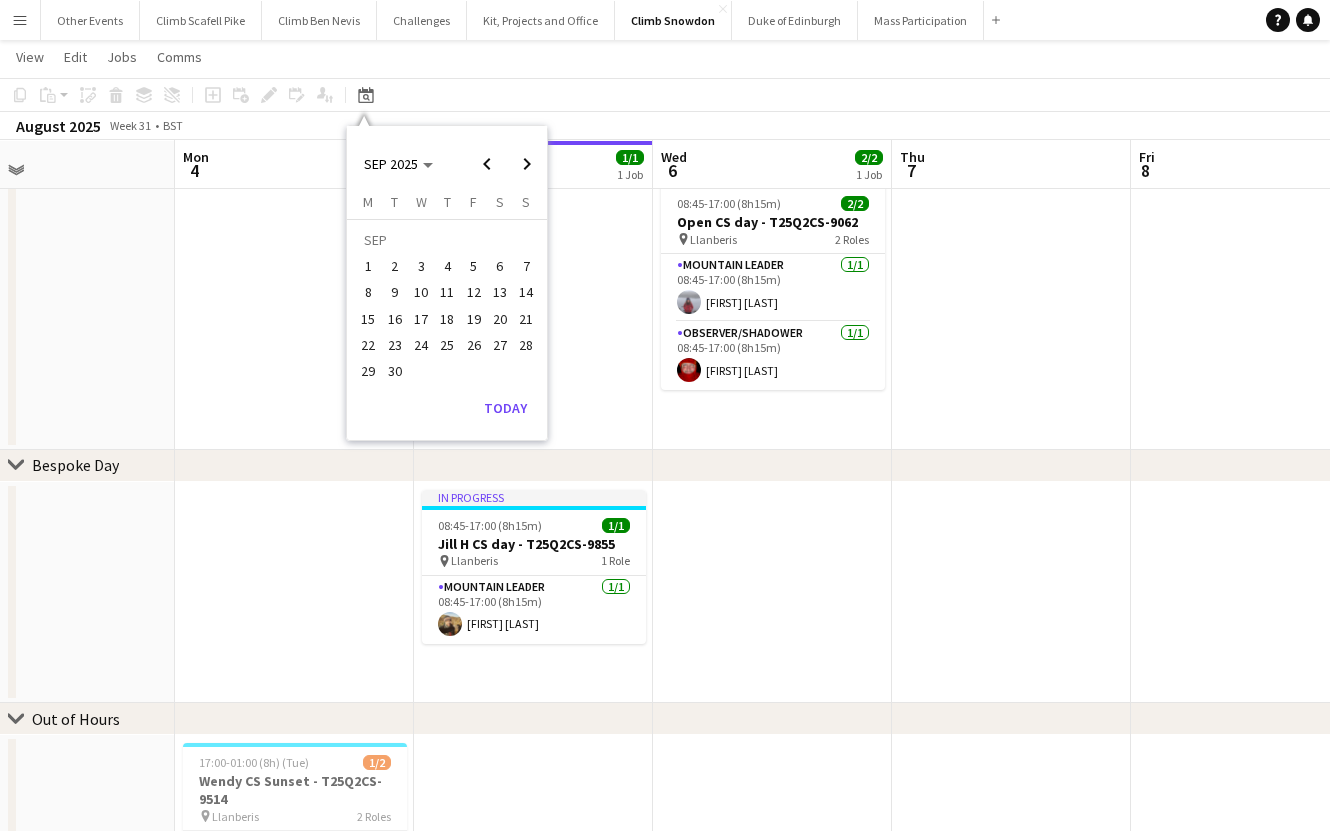 click on "6" at bounding box center [500, 266] 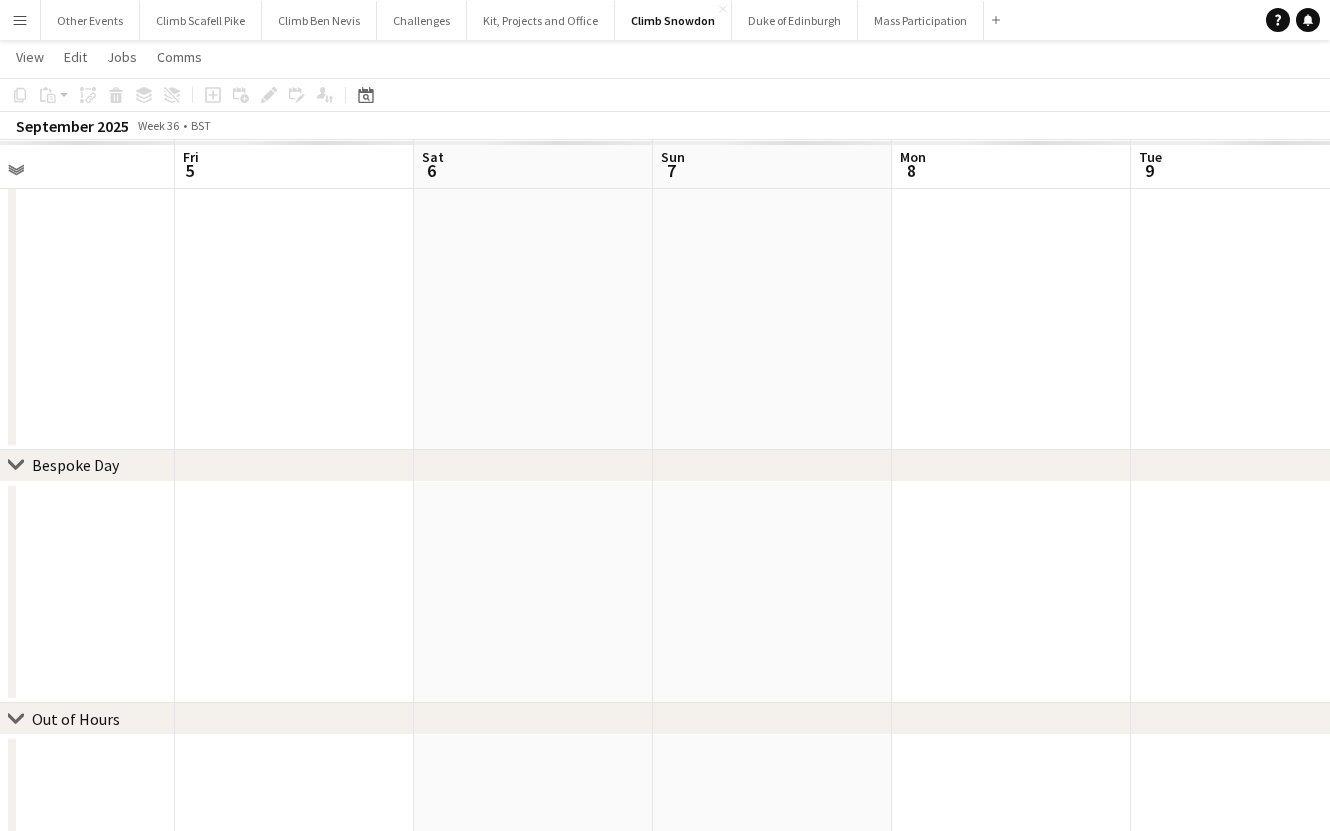scroll, scrollTop: 0, scrollLeft: 687, axis: horizontal 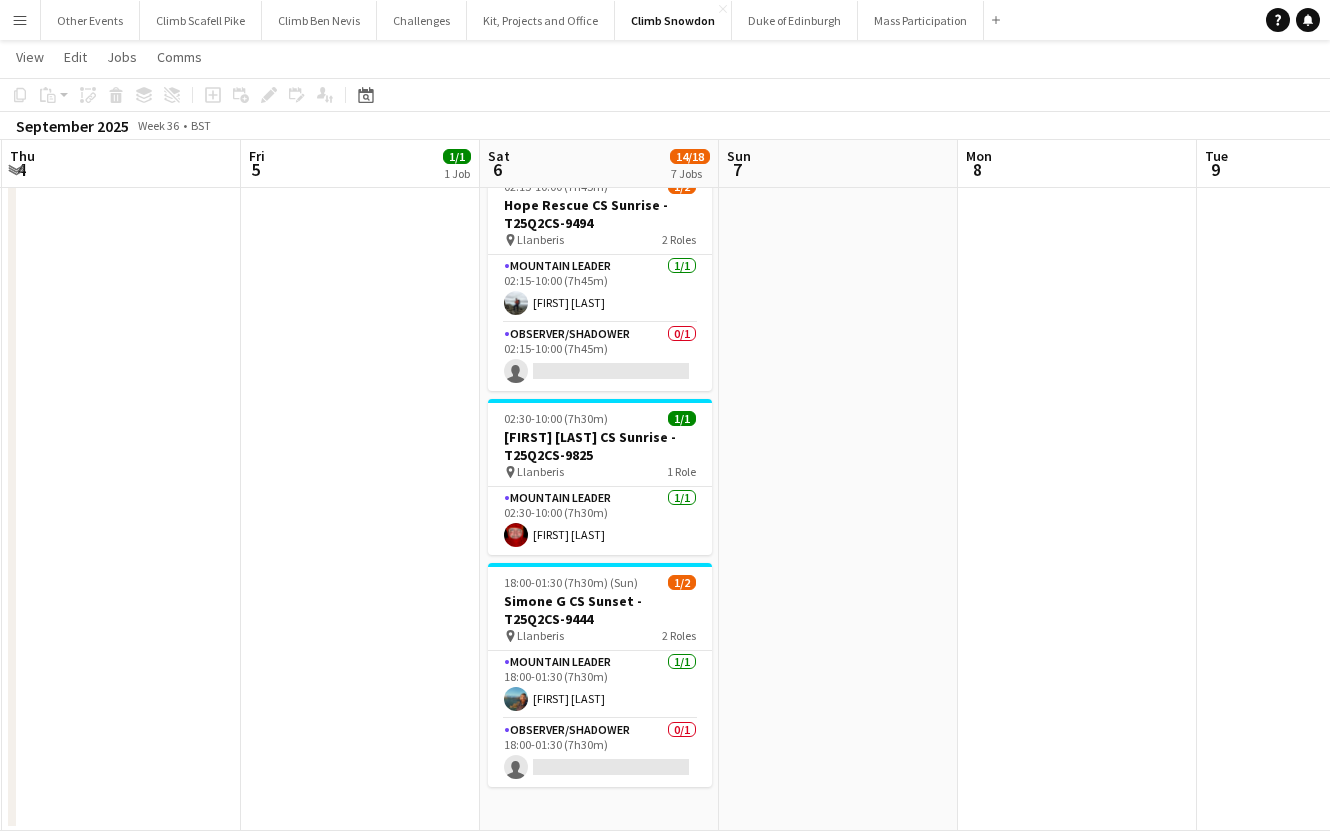 drag, startPoint x: 677, startPoint y: 564, endPoint x: 888, endPoint y: 573, distance: 211.19185 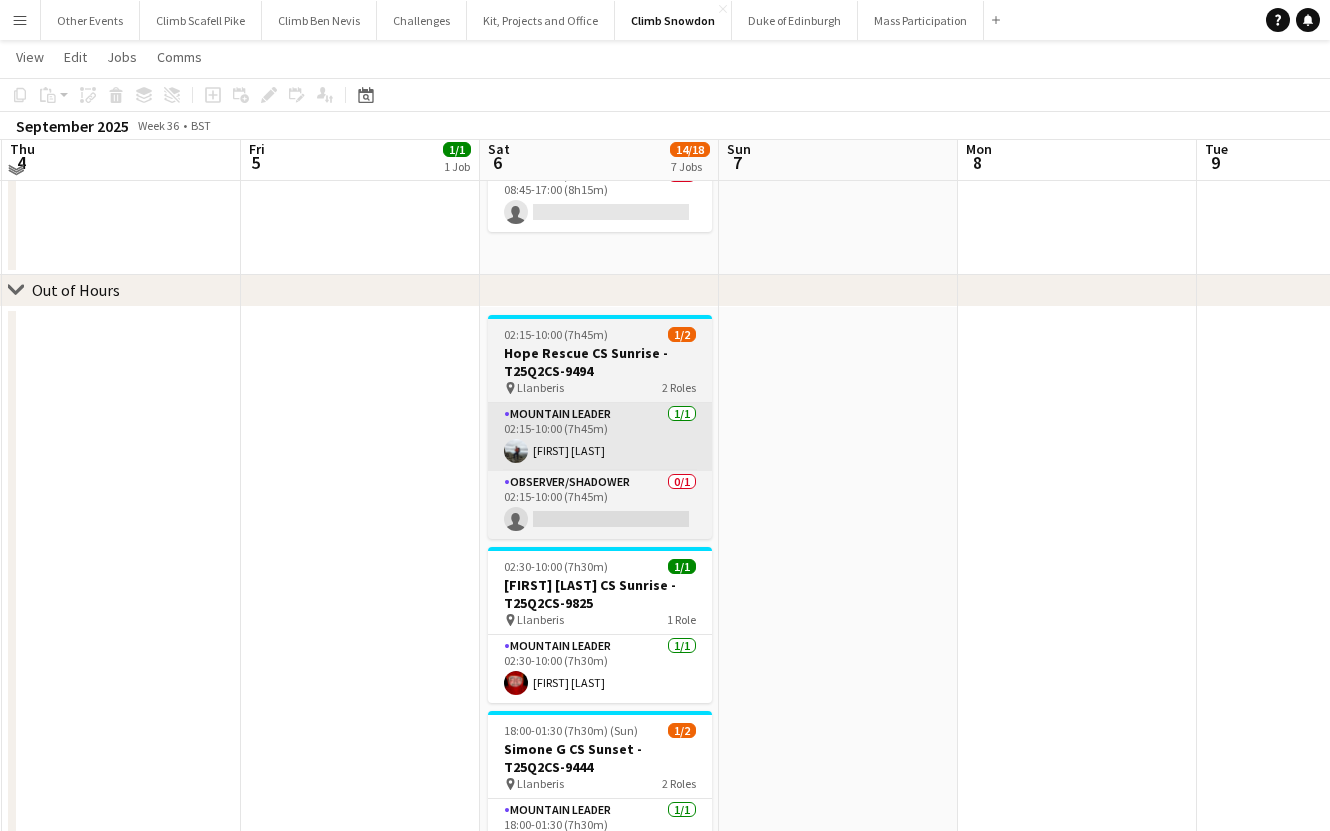 scroll, scrollTop: 1120, scrollLeft: 0, axis: vertical 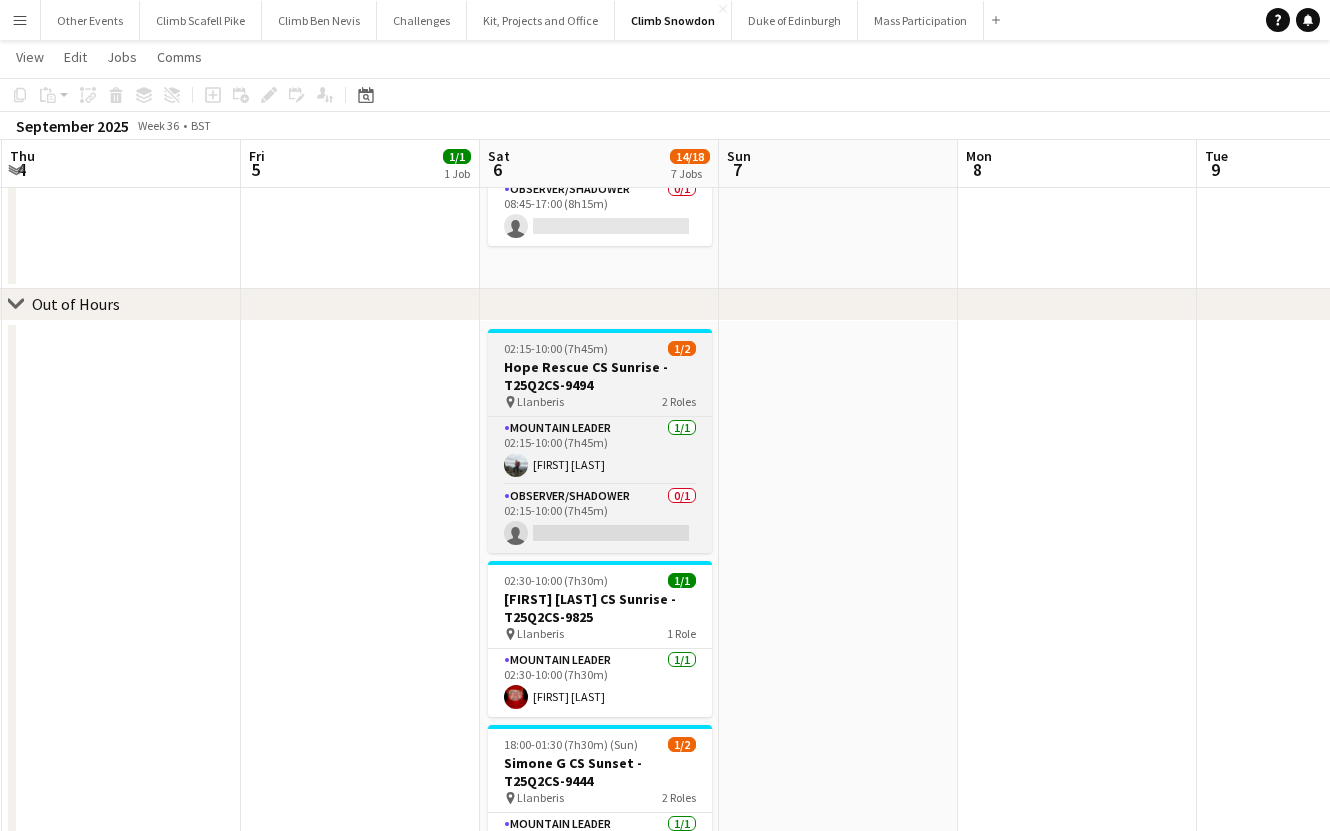 click on "Hope Rescue CS Sunrise - T25Q2CS-9494" at bounding box center (600, 376) 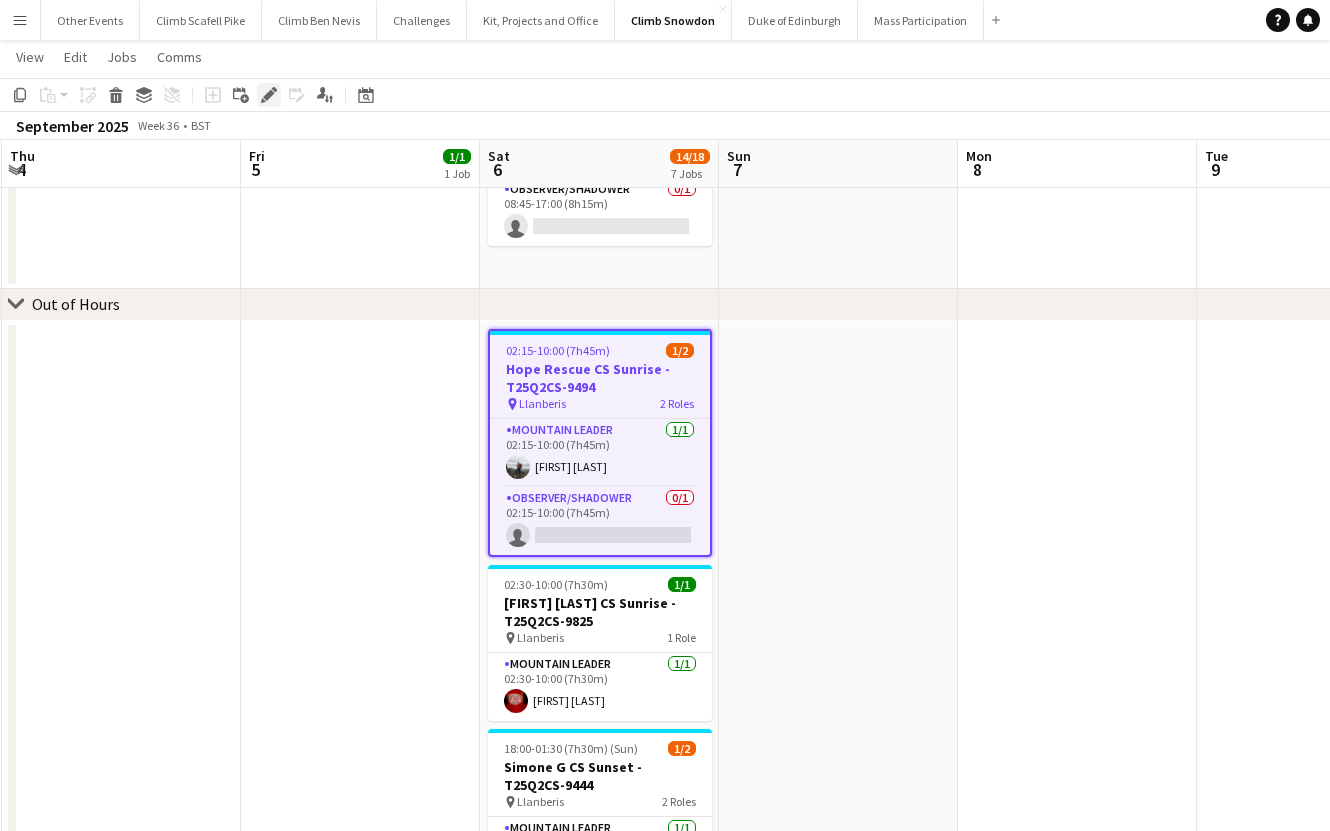 click 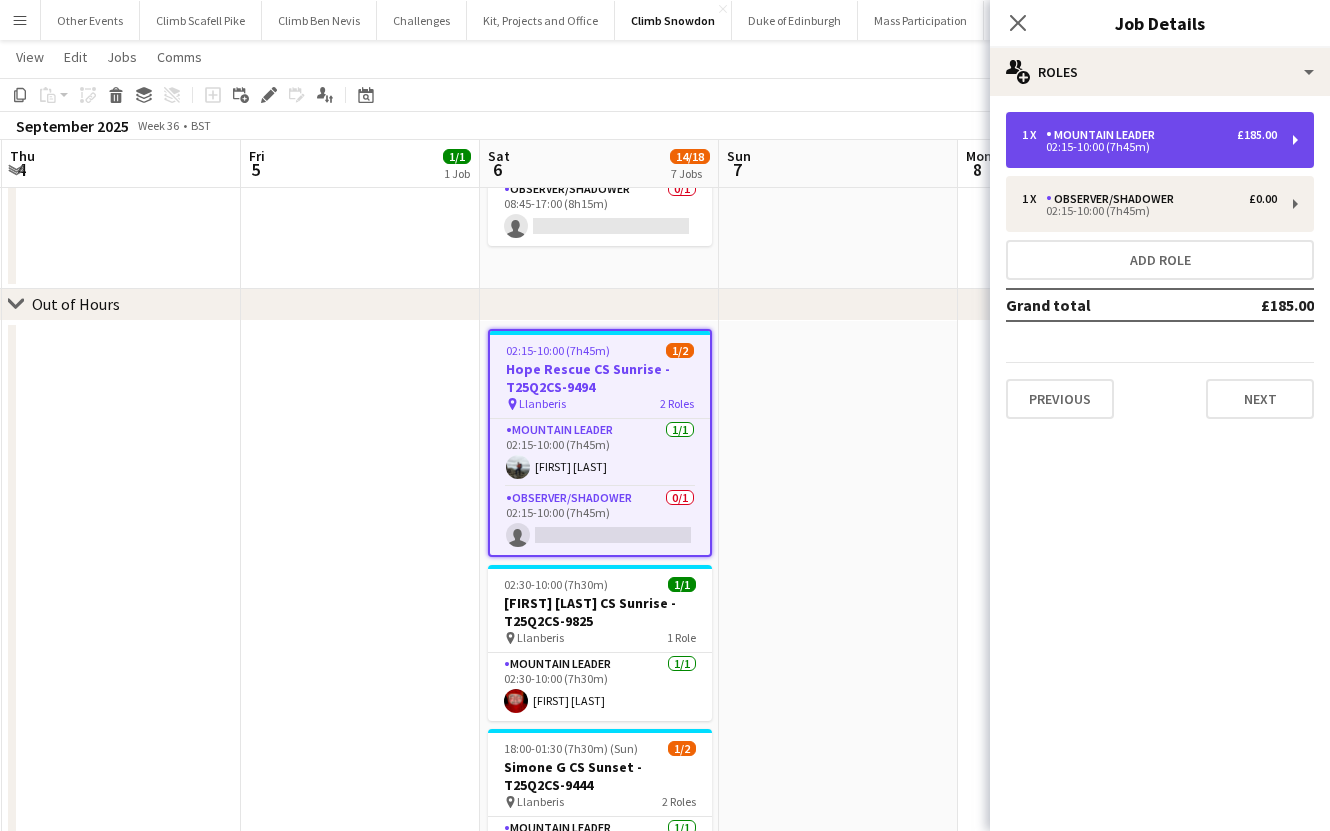 click on "1 x   Mountain Leader    £185.00   02:15-10:00 (7h45m)" at bounding box center [1160, 140] 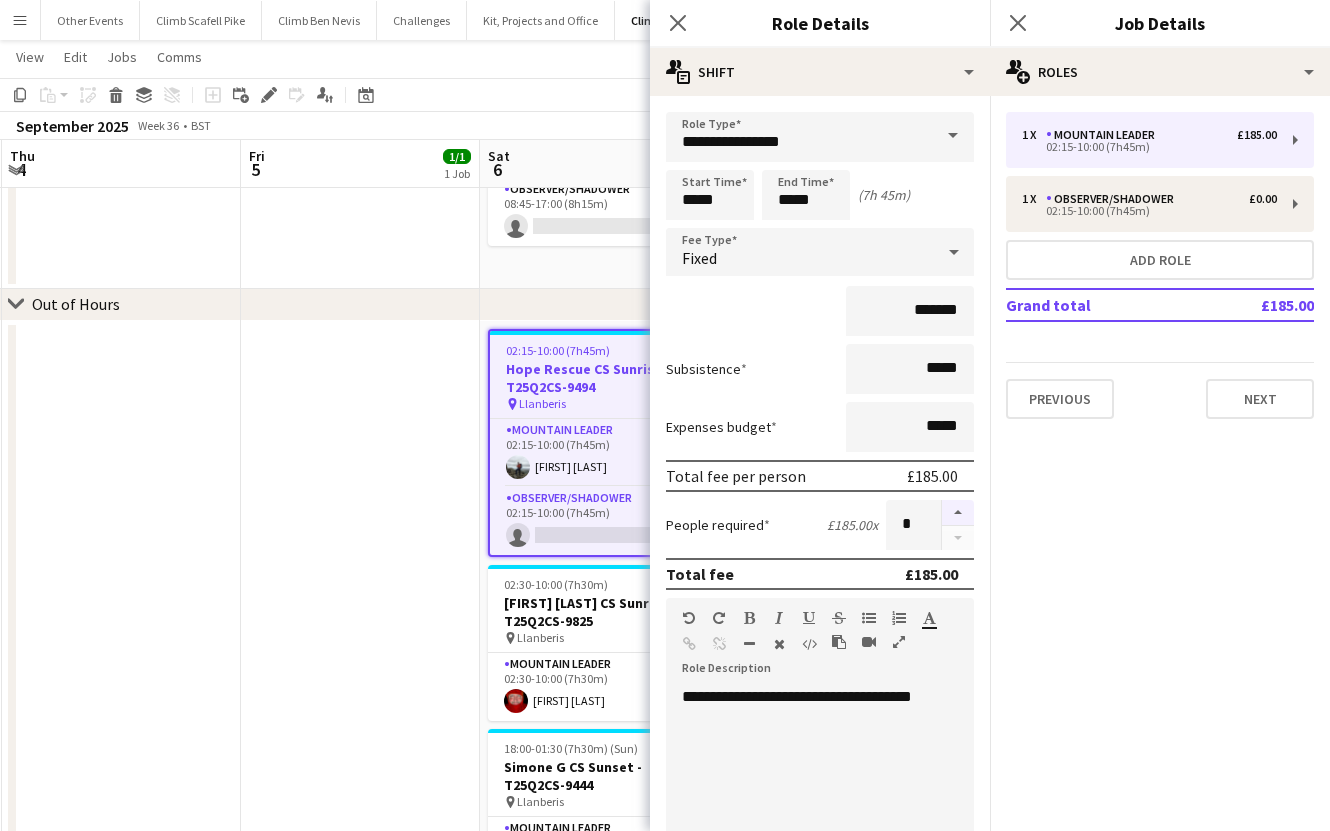 click at bounding box center (958, 513) 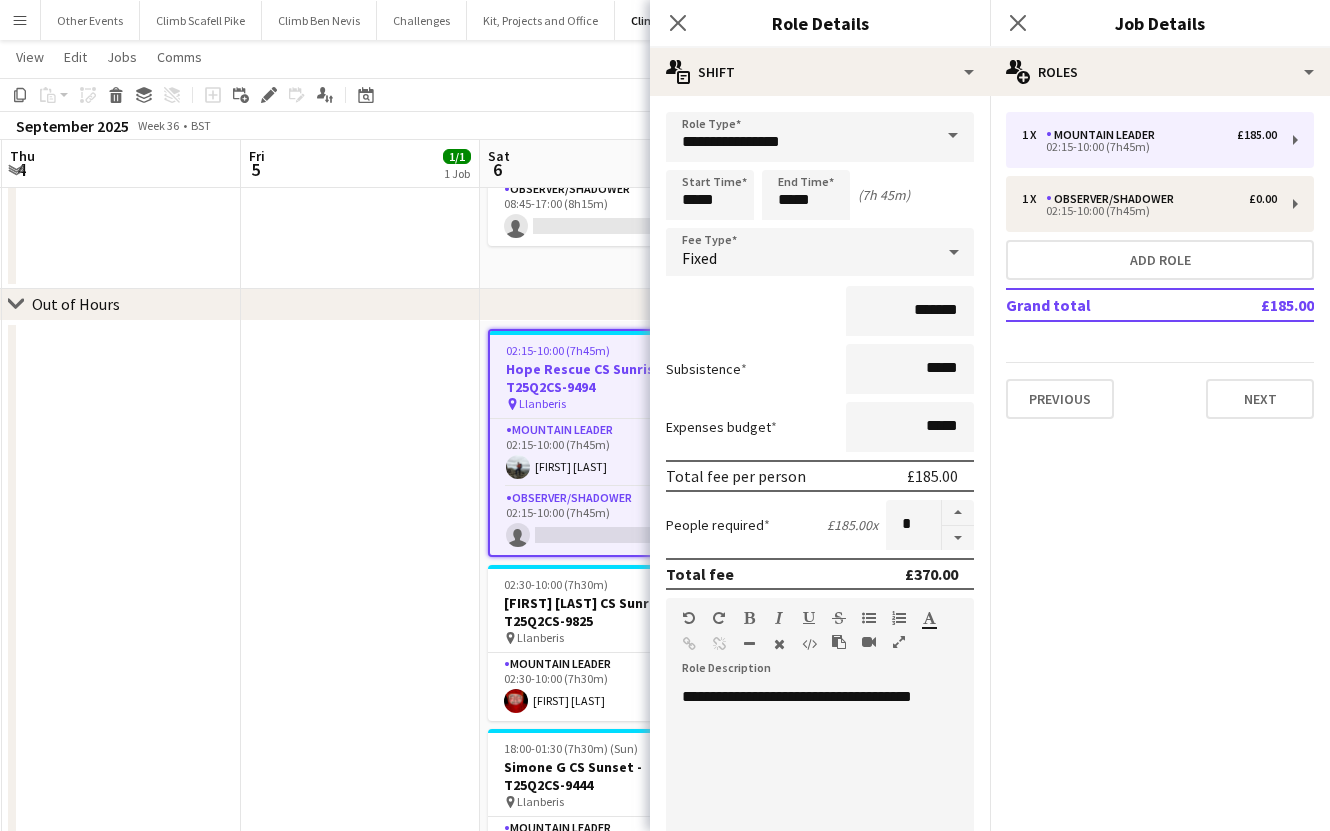 click at bounding box center [360, 657] 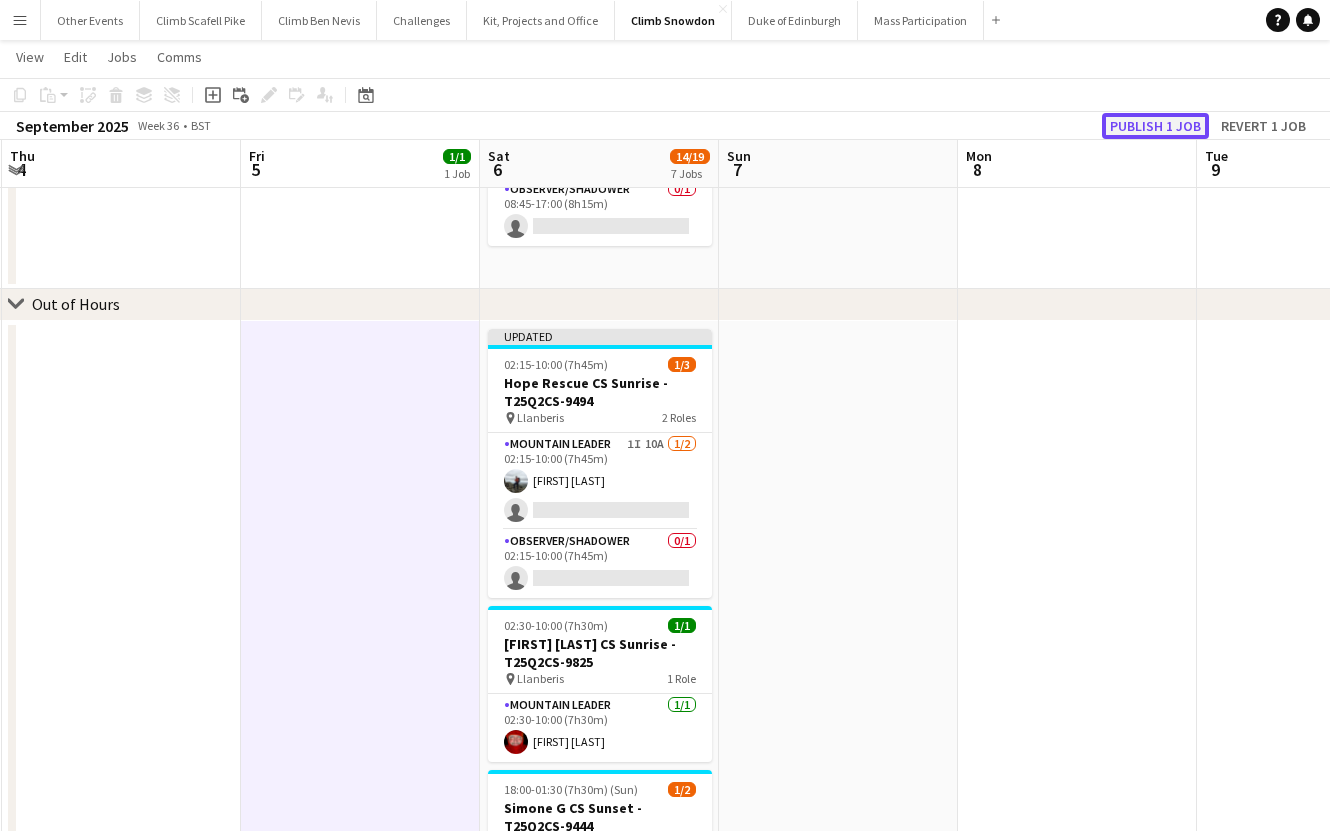 click on "Publish 1 job" 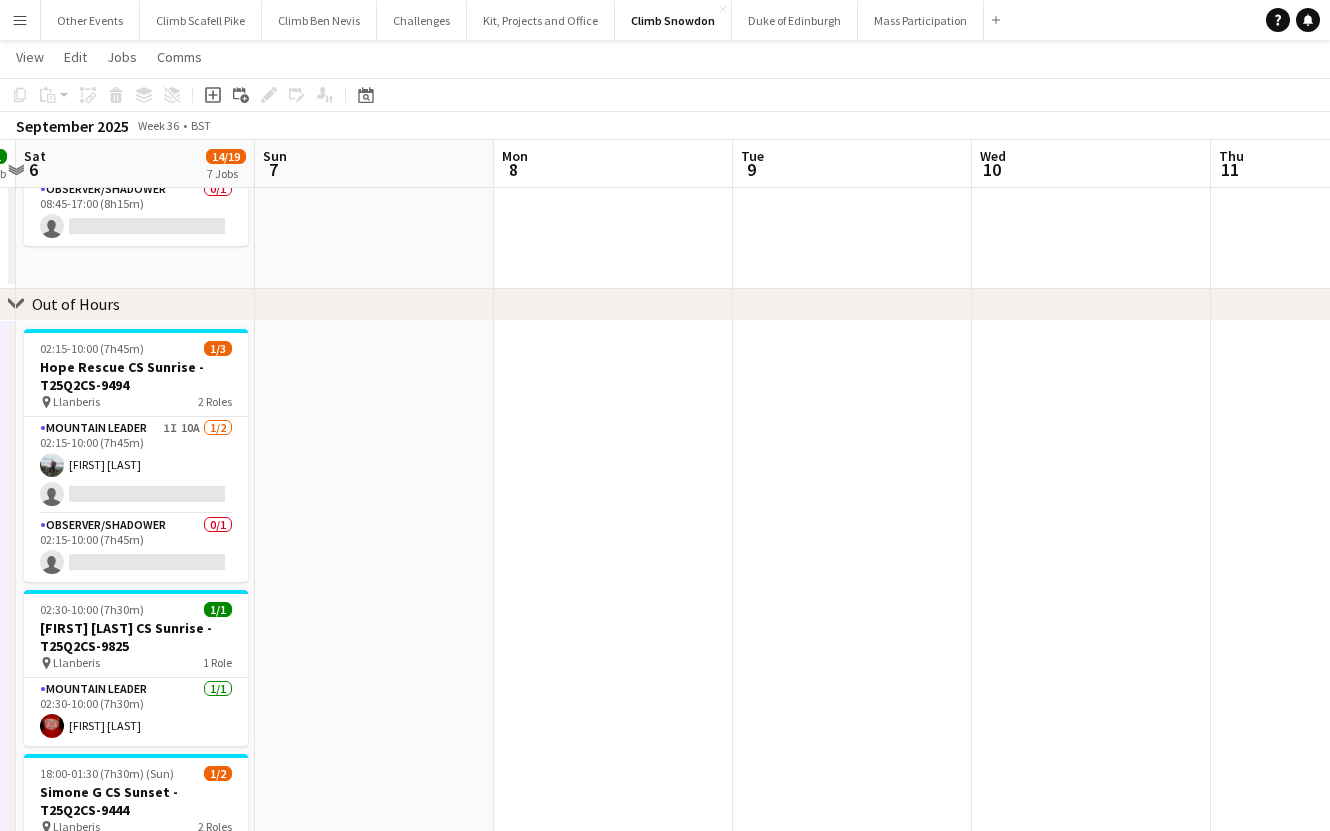 drag, startPoint x: 913, startPoint y: 511, endPoint x: 153, endPoint y: 547, distance: 760.8522 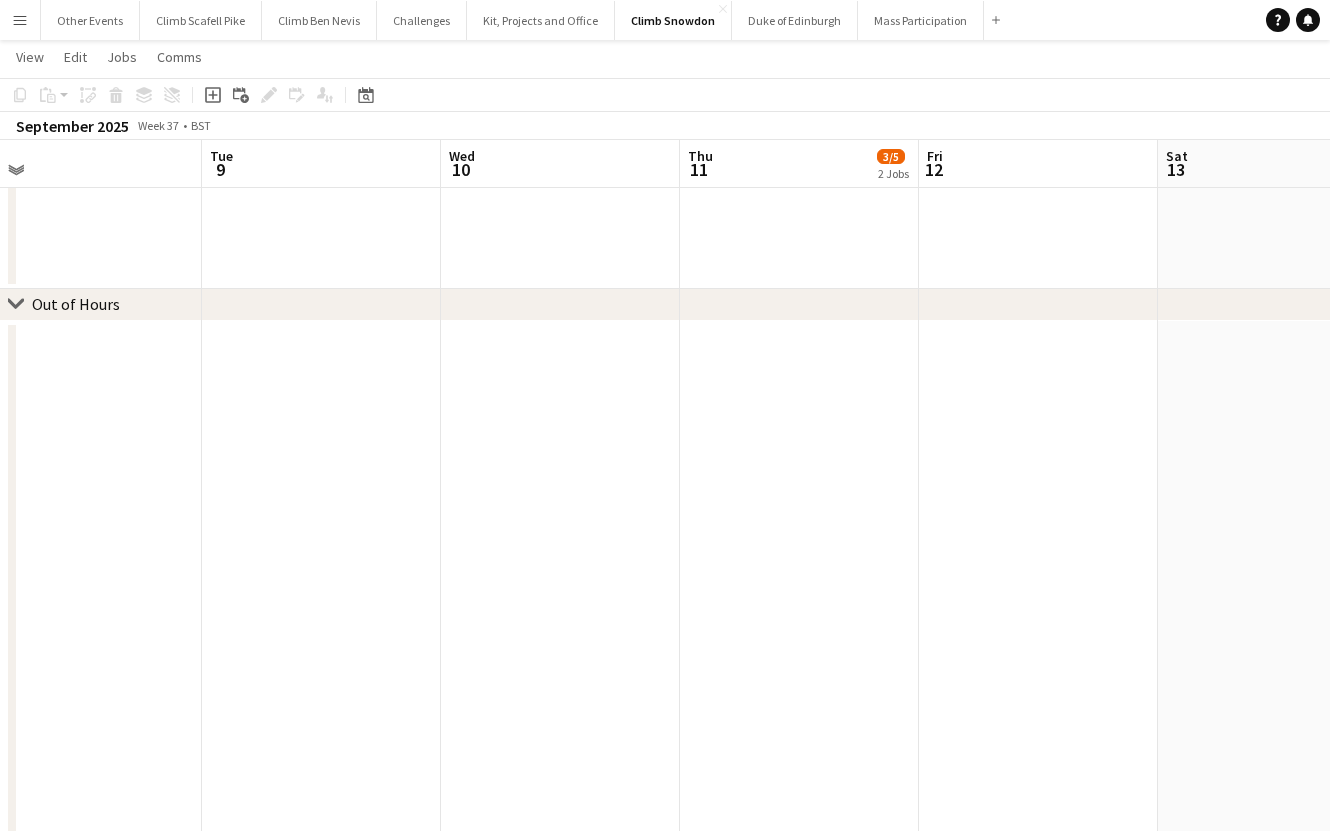 scroll, scrollTop: 0, scrollLeft: 753, axis: horizontal 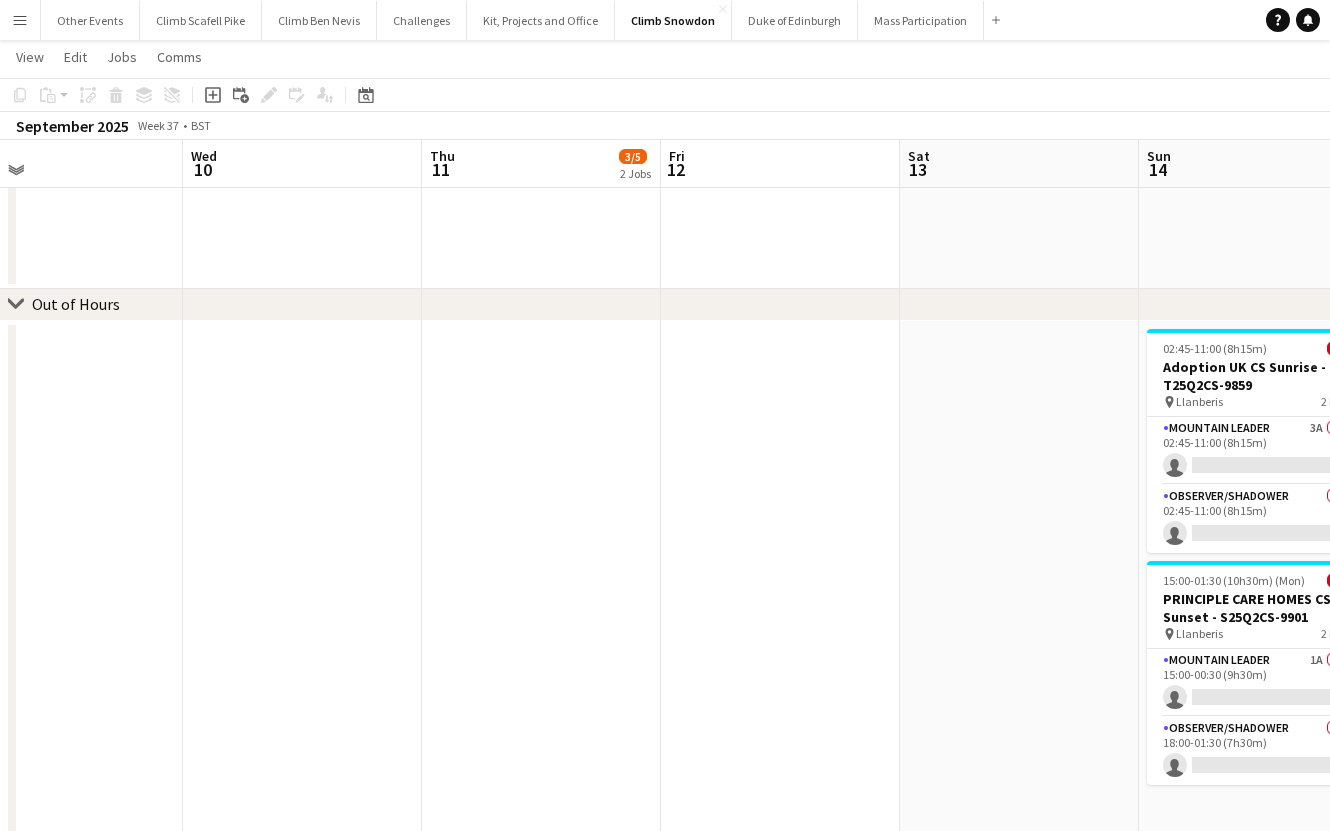 drag, startPoint x: 965, startPoint y: 536, endPoint x: 85, endPoint y: 665, distance: 889.40485 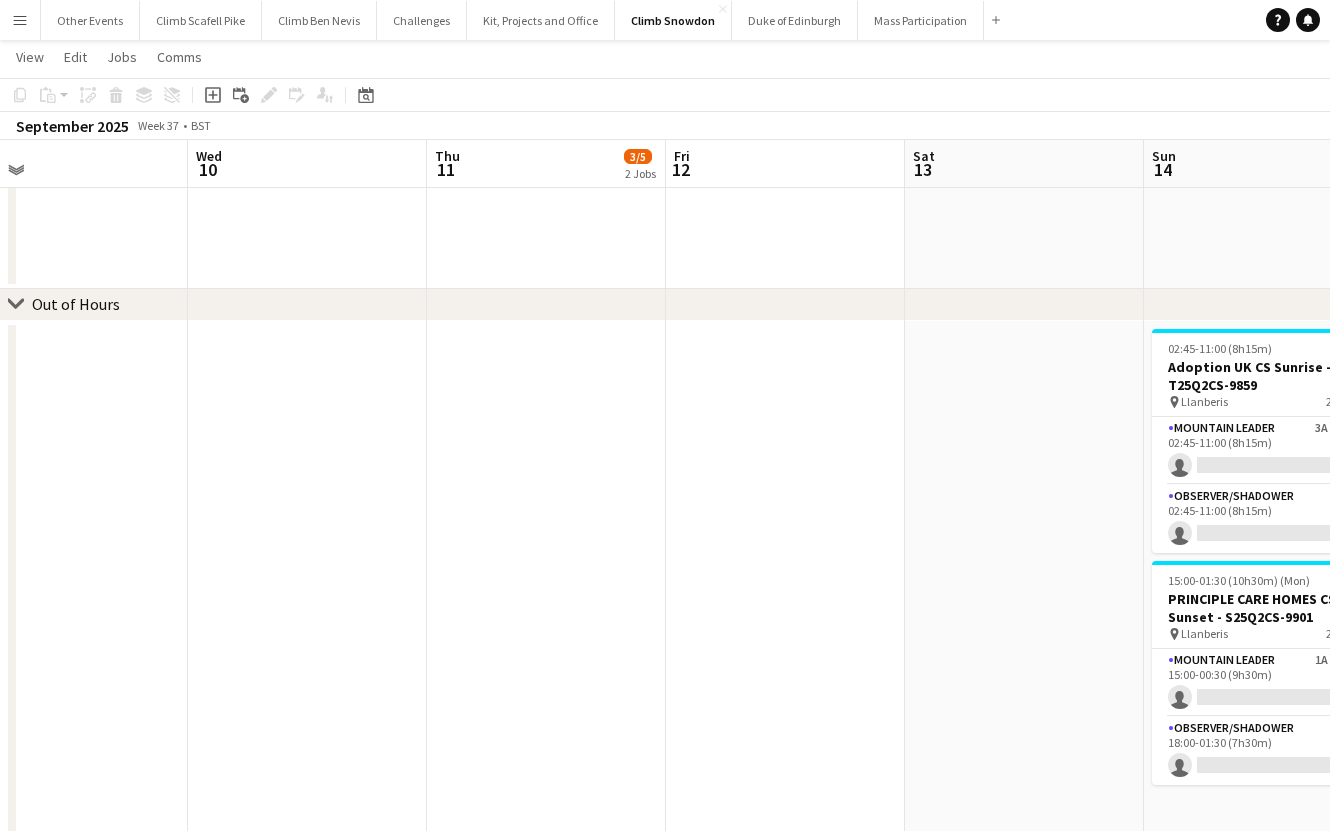 click on "[DAY]   [NUMBER]   [SAT]   [NUMBER]   [NUMBER]/[NUMBER]   [NUMBER] Jobs   [SUN]   [NUMBER]   [MON]   [NUMBER]   [TUE]   [NUMBER]   [WED]   [NUMBER]   [THU]   [NUMBER]   [FRI]   [NUMBER]   [SAT]   [NUMBER]   [SUN]   [NUMBER]   [MON]   [NUMBER]   [TUE]   [NUMBER]      [TIME]-[TIME] ([DURATION])    [NUMBER]/[NUMBER]   [EVENT_NAME] - [CODE]
pin
[CITY] [NUMBER] Role   [ROLE]    [NUMBER]/[NUMBER]   [TIME]-[TIME] ([DURATION])
[FIRST] [LAST]     [TIME]-[TIME] ([DURATION])    [NUMBER]/[NUMBER]   [EVENT_NAME] - [CODE]
pin
[CITY]   [NUMBER] Roles   [ROLE]    [NUMBER]/[NUMBER]   [TIME]-[TIME] ([DURATION])
[FIRST] [LAST]  [ROLE]   [NUMBER]/[NUMBER]   [TIME]-[TIME] ([DURATION])
single-neutral-actions
[TIME]-[TIME] ([DURATION])    [NUMBER]/[NUMBER]   [EVENT_NAME] - [CODE]
pin
[CITY]   [NUMBER] Roles   [ROLE]    [NUMBER]/[NUMBER]   [TIME]-[TIME] ([DURATION])
[FIRST] [LAST]  [ROLE]   [NUMBER]/[NUMBER]   [TIME]-[TIME] ([DURATION])
single-neutral-actions
[TIME]-[TIME] ([DURATION])    [NUMBER]/[NUMBER]   [EVENT_NAME] - [CODE]" at bounding box center (665, -25) 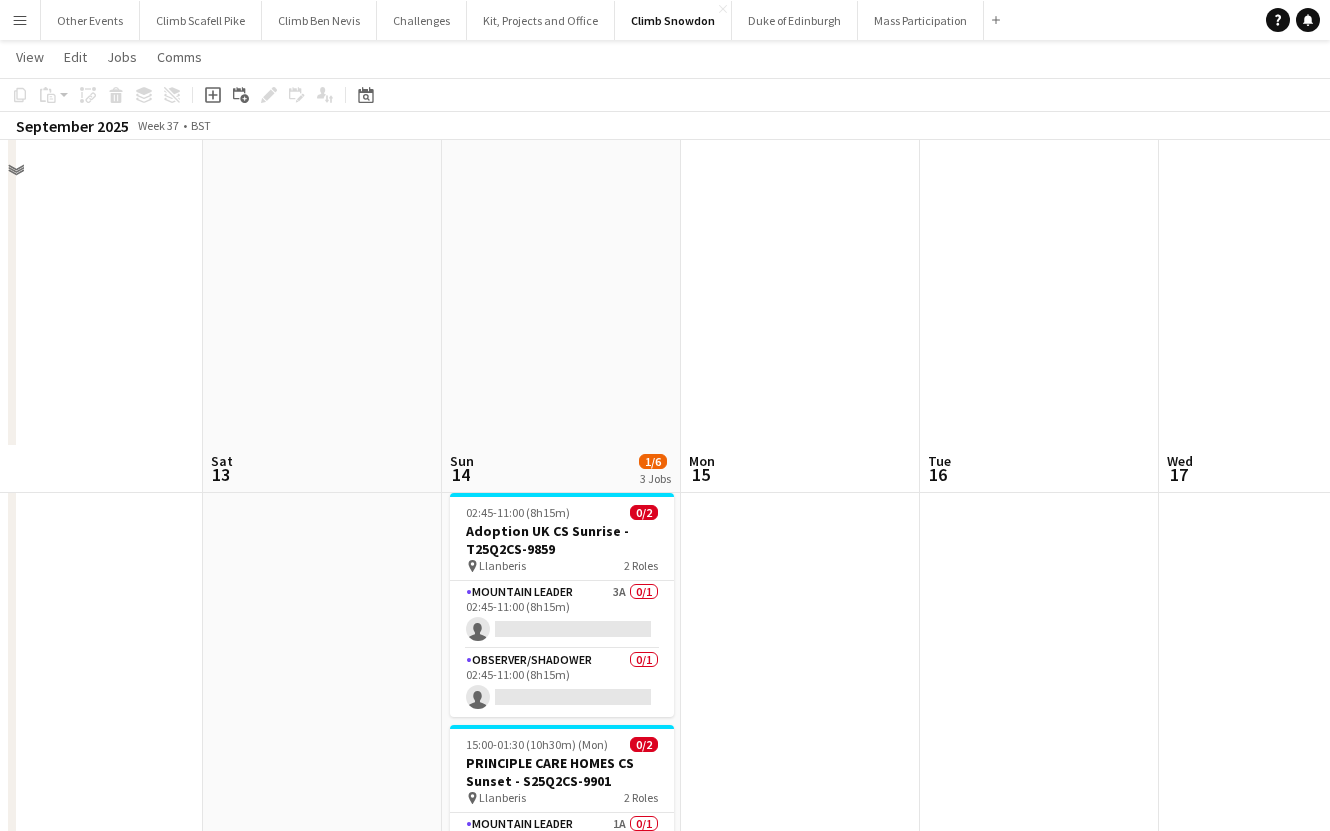 scroll, scrollTop: 0, scrollLeft: 0, axis: both 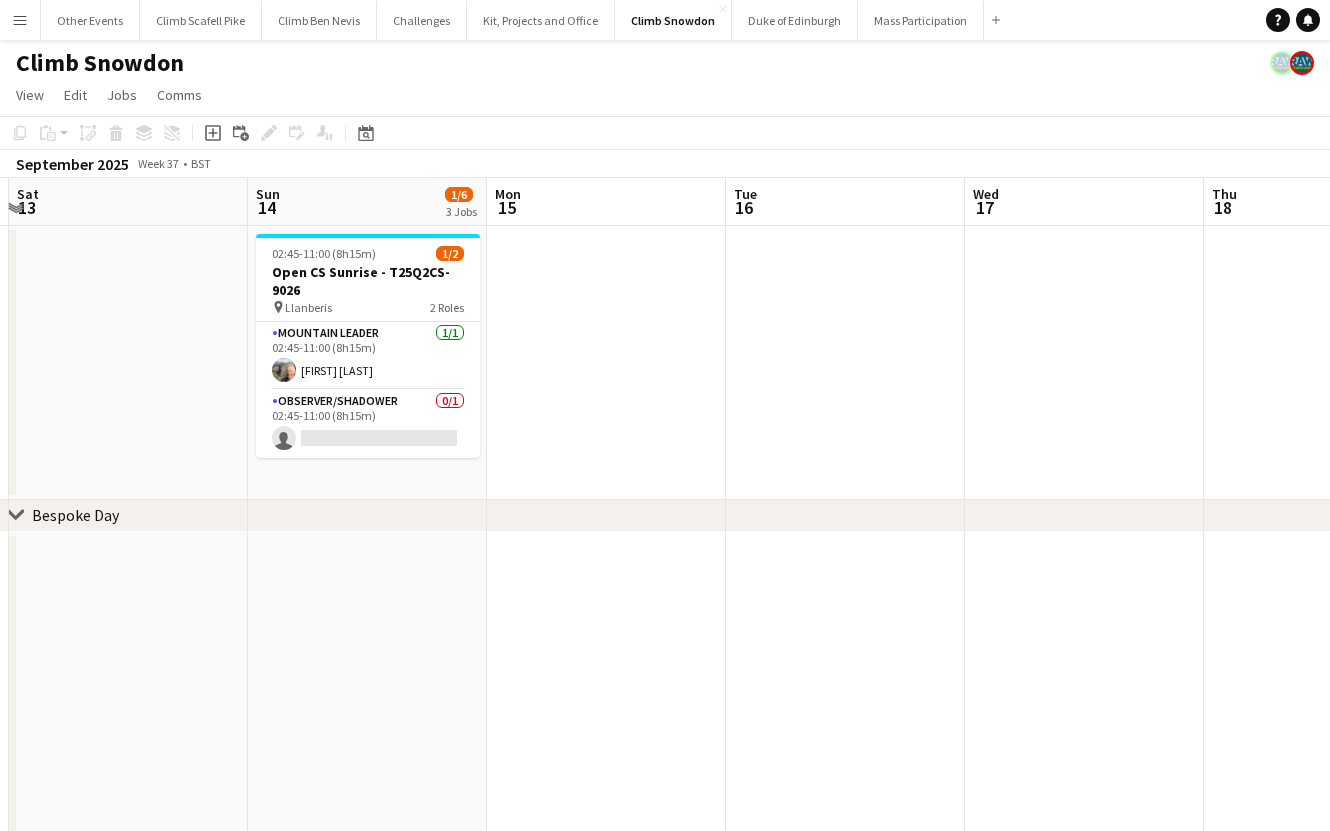 drag, startPoint x: 1013, startPoint y: 650, endPoint x: 174, endPoint y: 664, distance: 839.1168 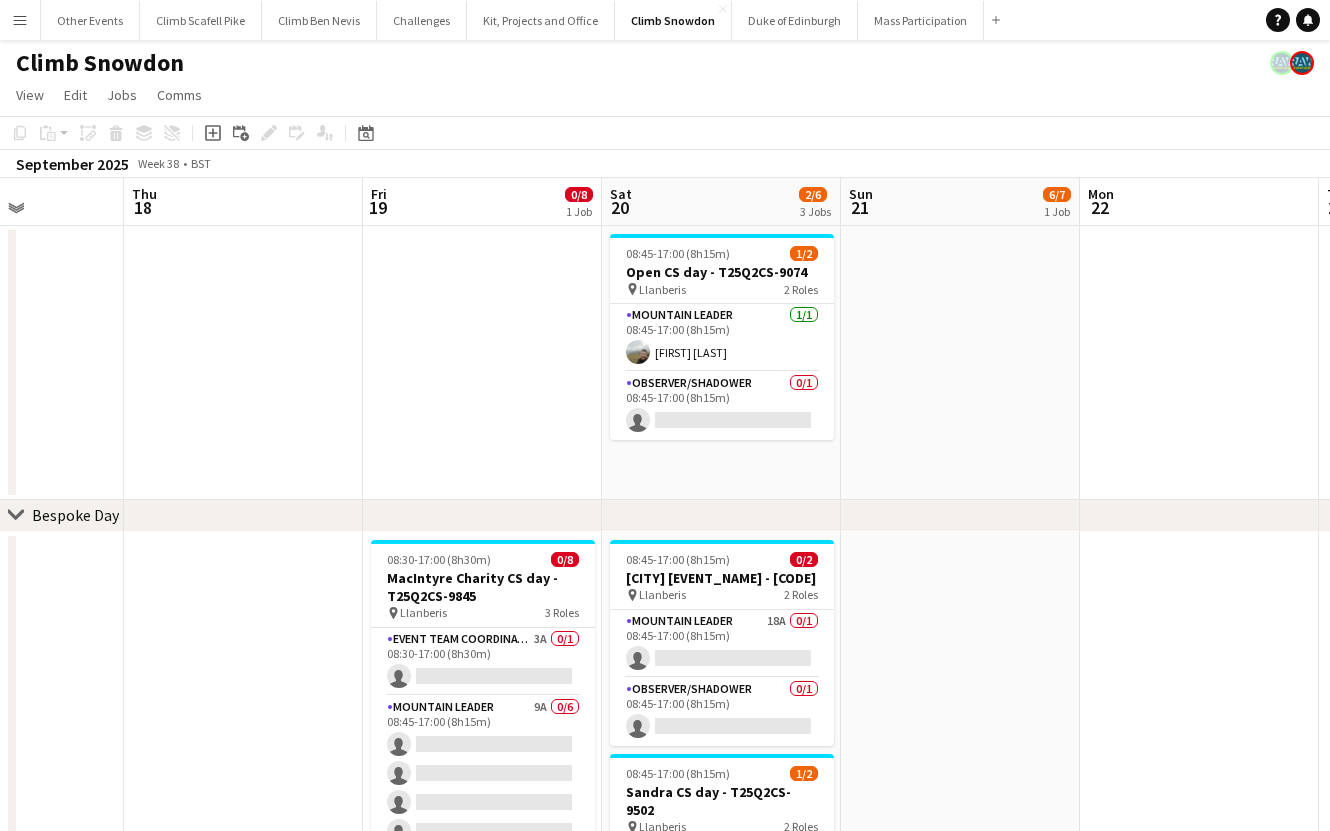scroll, scrollTop: 0, scrollLeft: 887, axis: horizontal 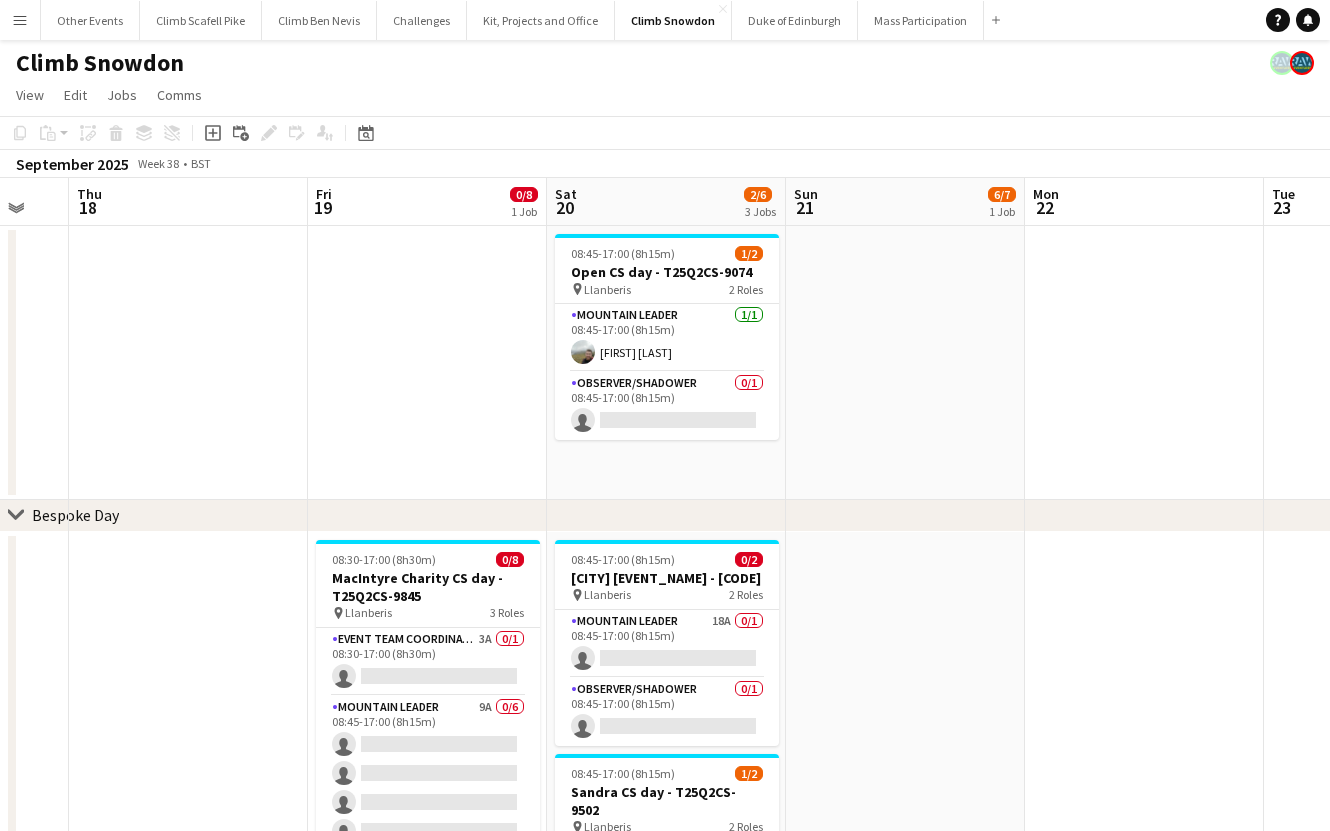 drag, startPoint x: 1249, startPoint y: 558, endPoint x: 849, endPoint y: 574, distance: 400.3199 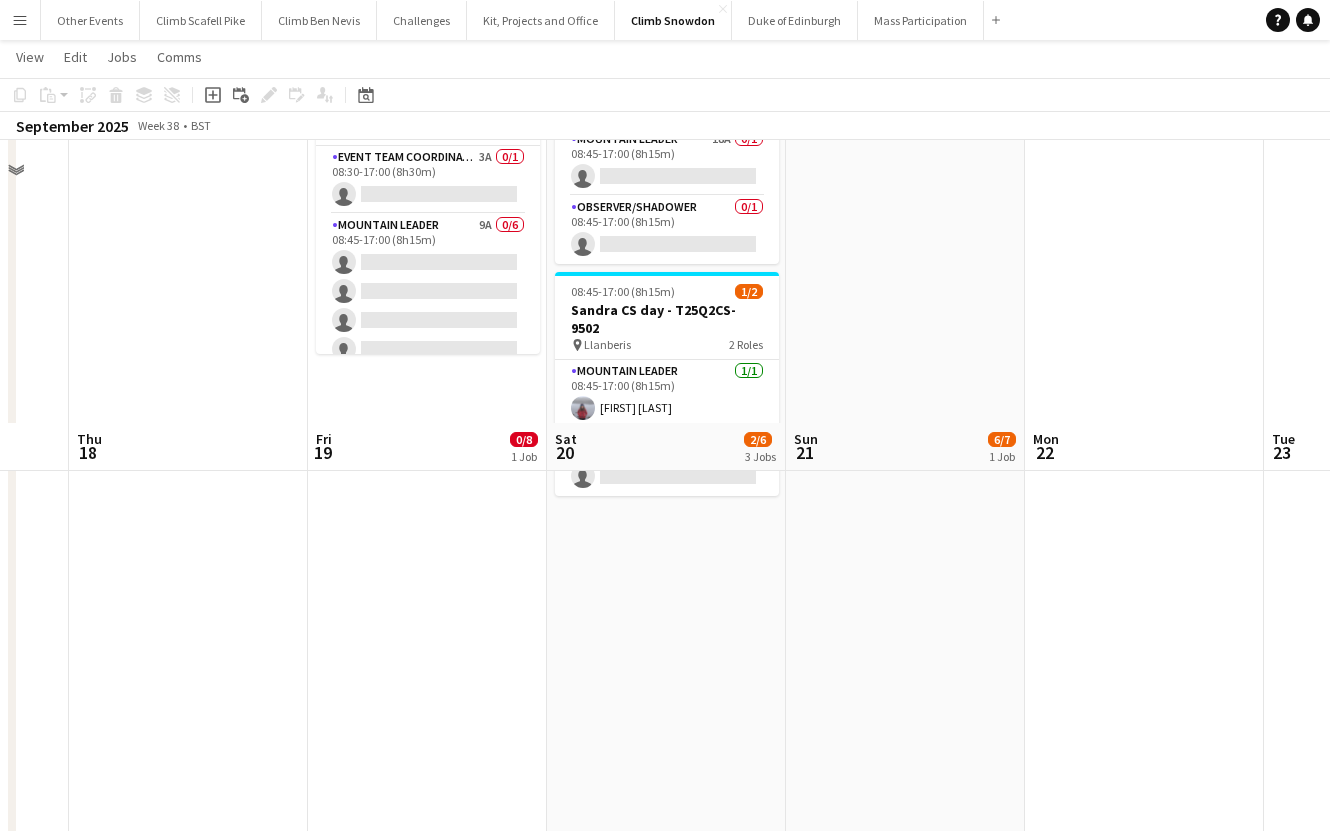 scroll, scrollTop: 763, scrollLeft: 0, axis: vertical 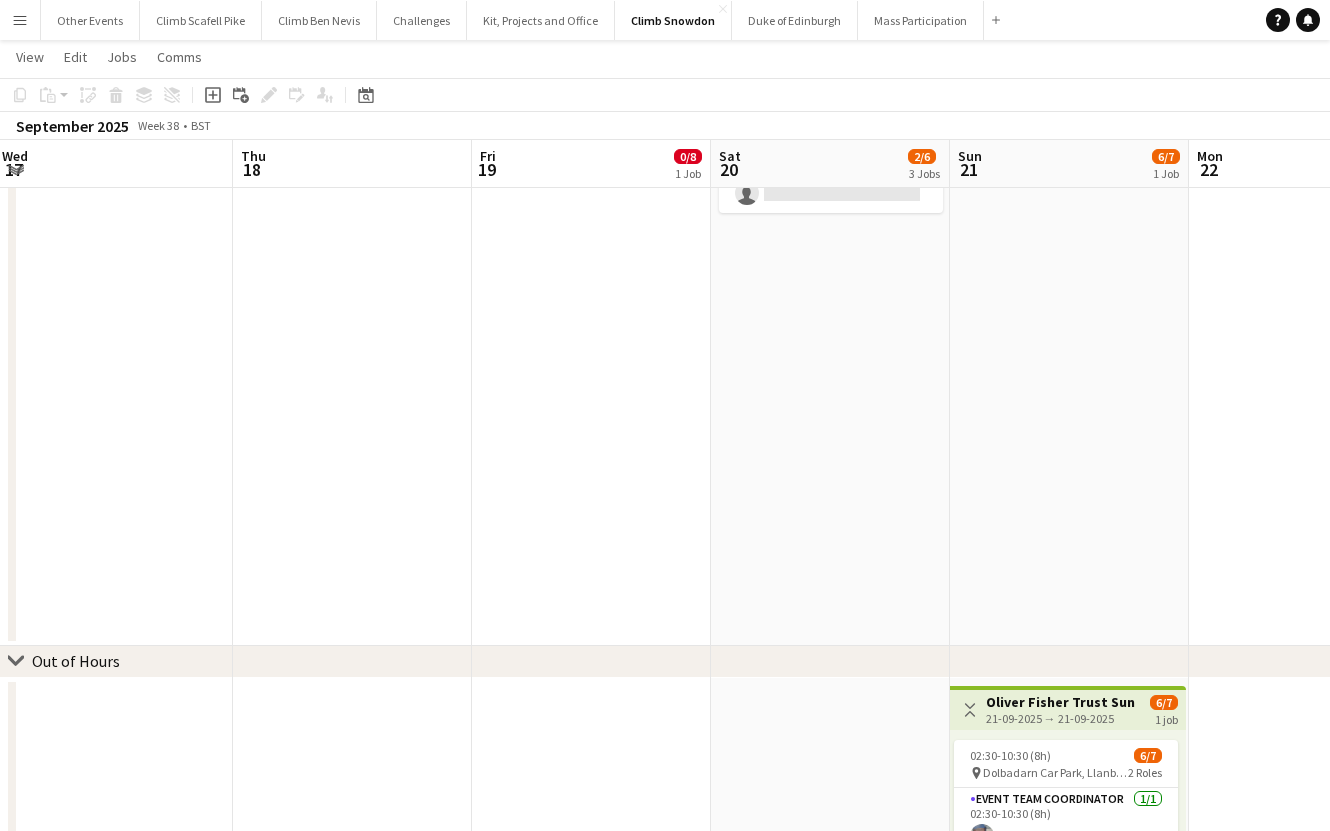 drag, startPoint x: 1072, startPoint y: 518, endPoint x: 772, endPoint y: 536, distance: 300.53952 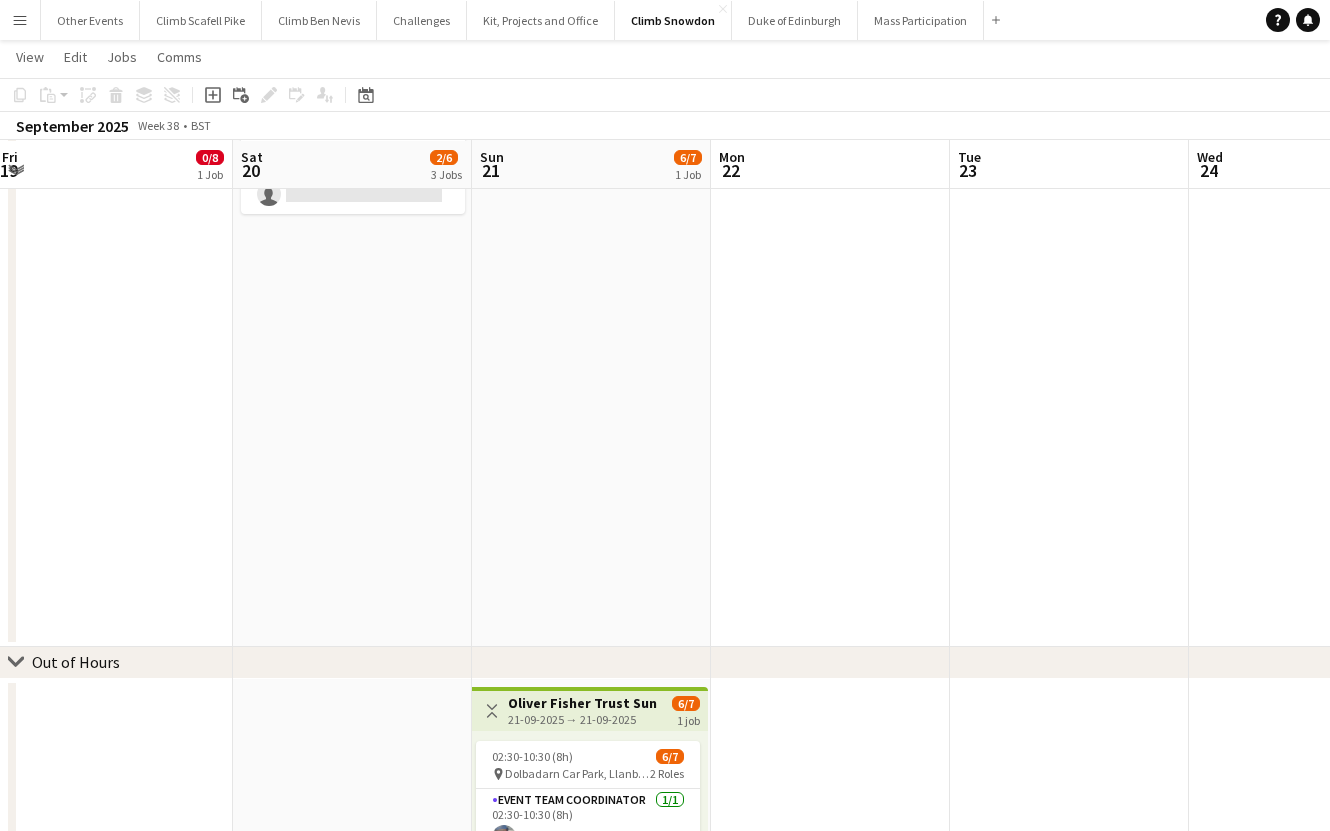 scroll, scrollTop: 758, scrollLeft: 0, axis: vertical 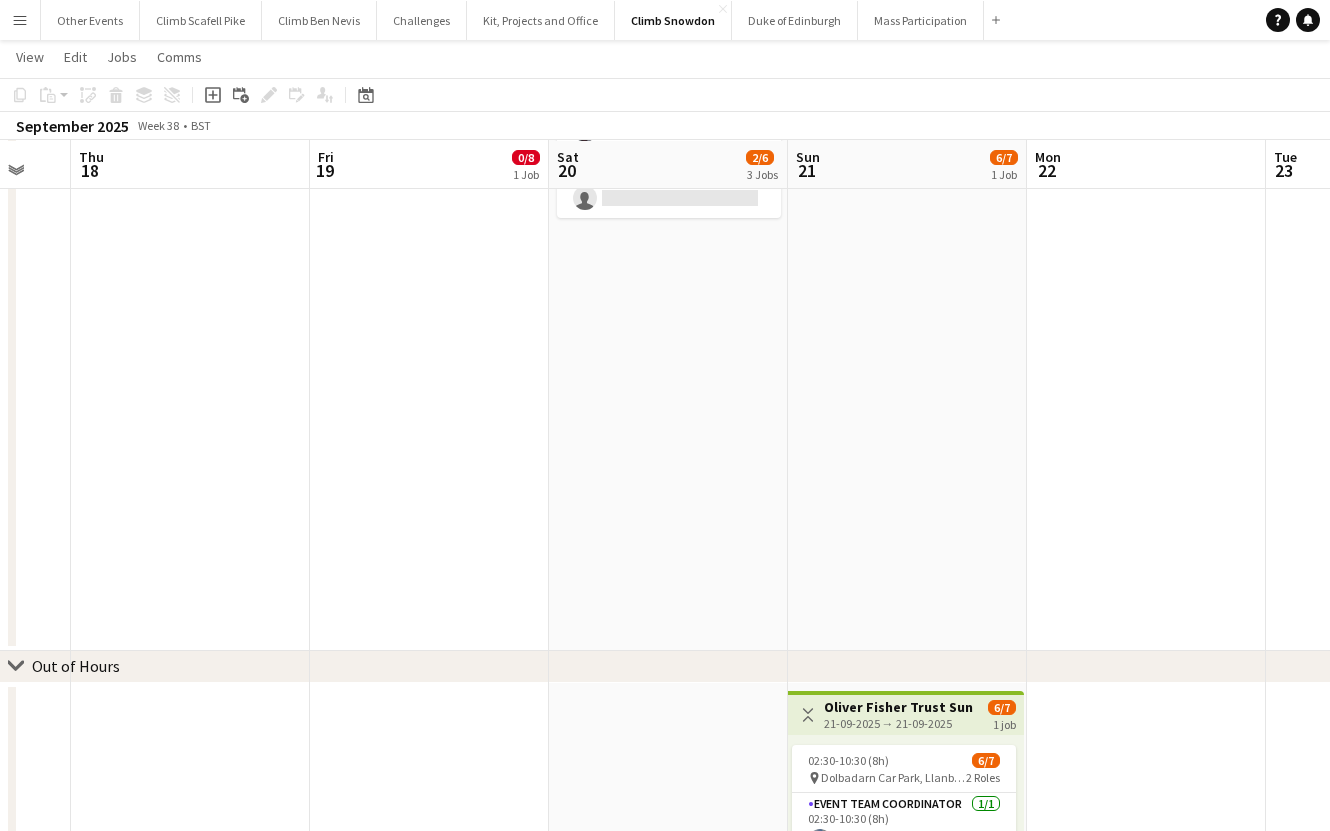 drag, startPoint x: 691, startPoint y: 531, endPoint x: 1118, endPoint y: 496, distance: 428.43204 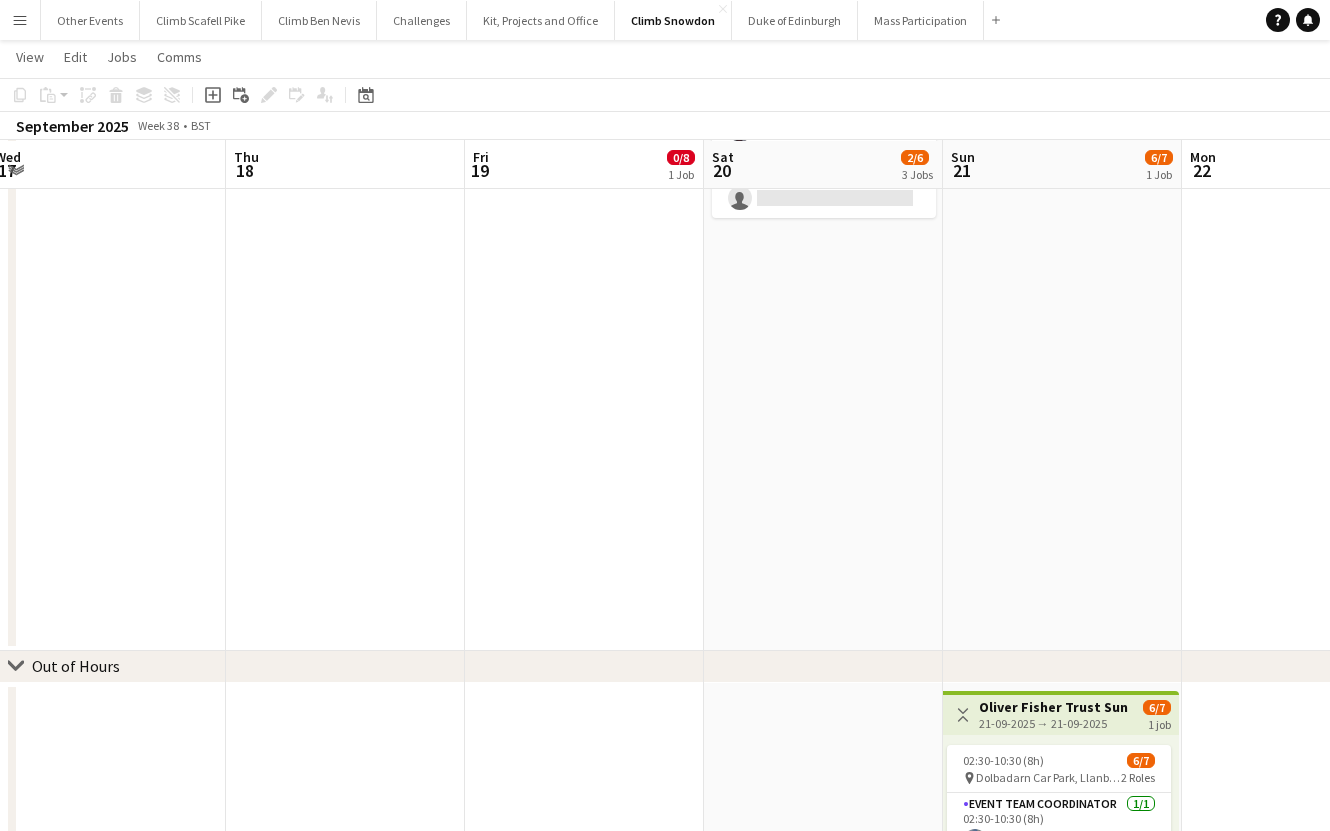 drag, startPoint x: 551, startPoint y: 482, endPoint x: 1052, endPoint y: 444, distance: 502.43906 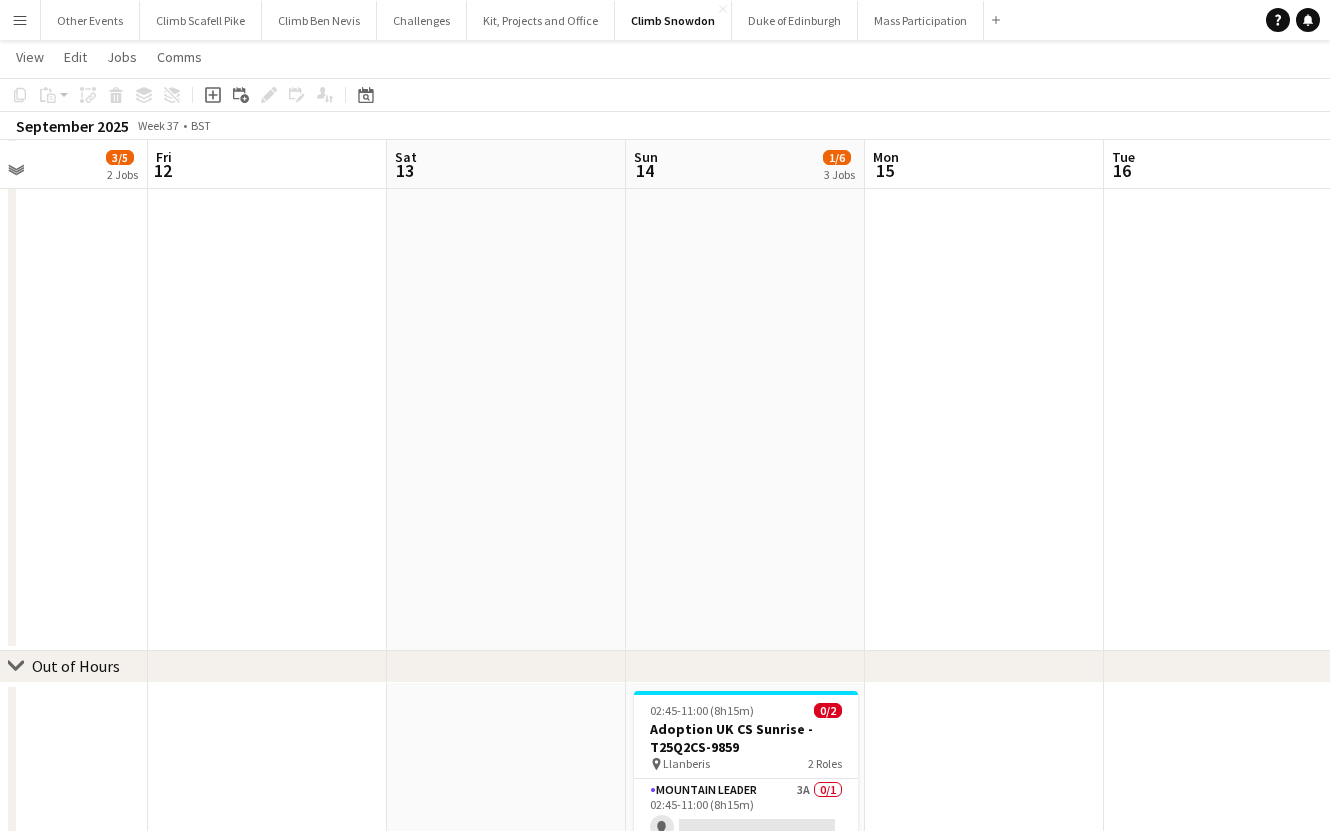 drag, startPoint x: 813, startPoint y: 537, endPoint x: 1006, endPoint y: 458, distance: 208.54256 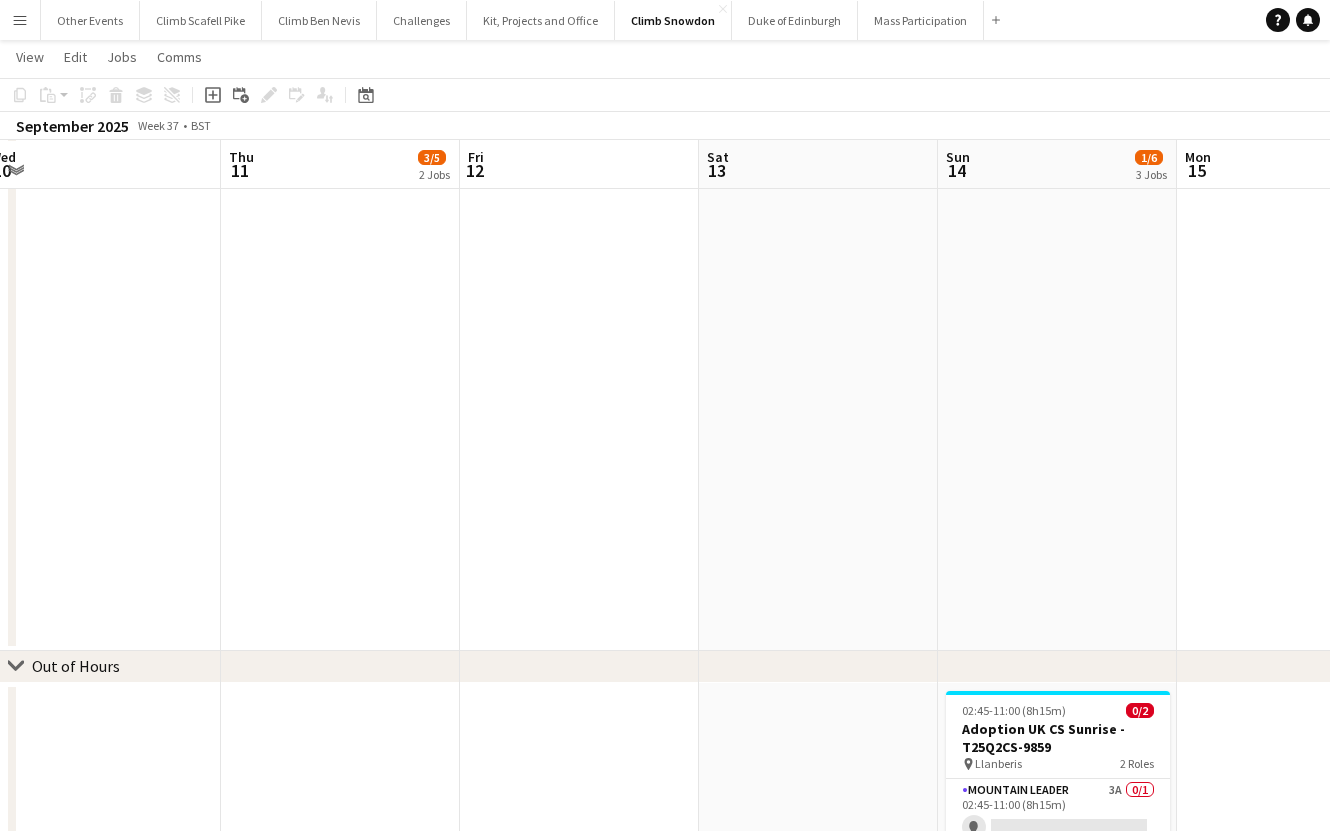 drag, startPoint x: 361, startPoint y: 479, endPoint x: 1152, endPoint y: 447, distance: 791.64703 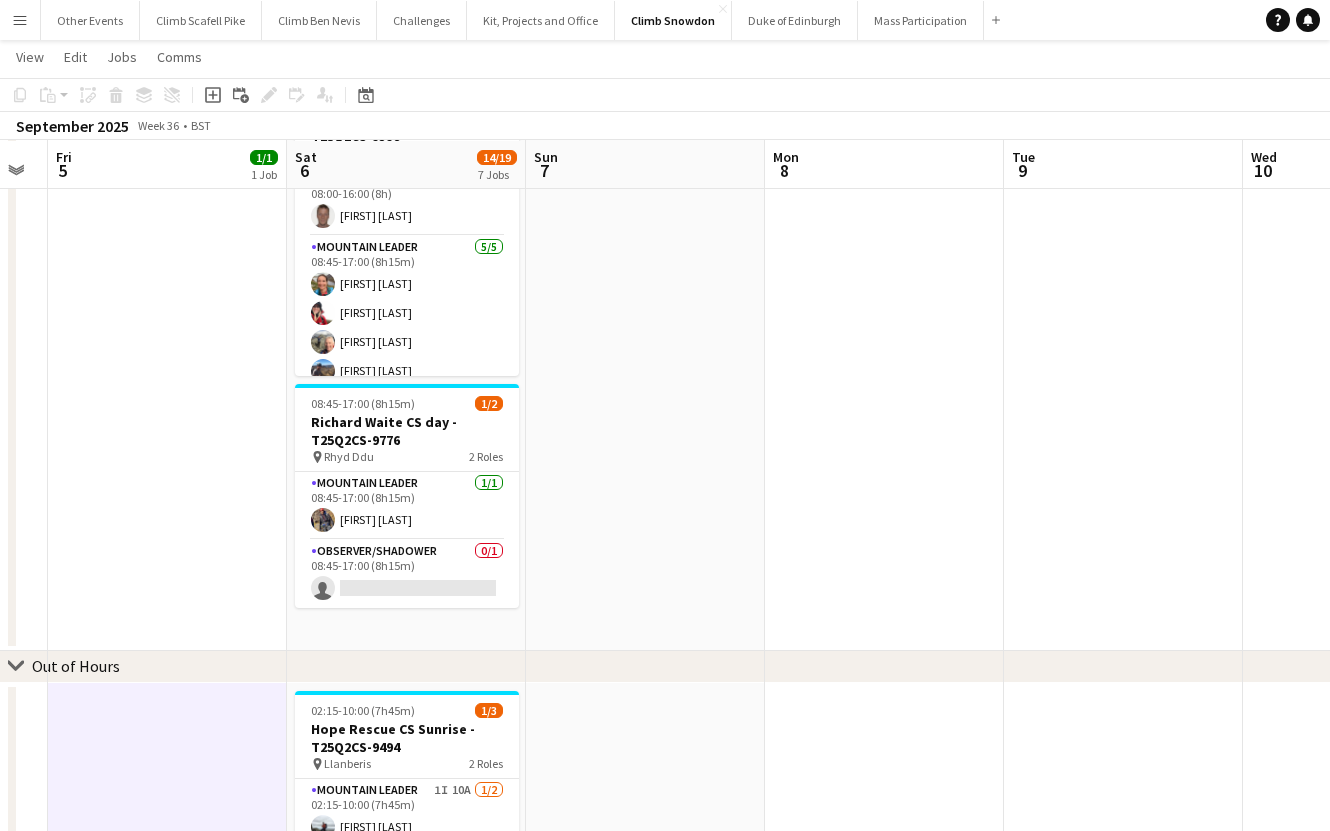 drag, startPoint x: 827, startPoint y: 495, endPoint x: 1266, endPoint y: 477, distance: 439.36887 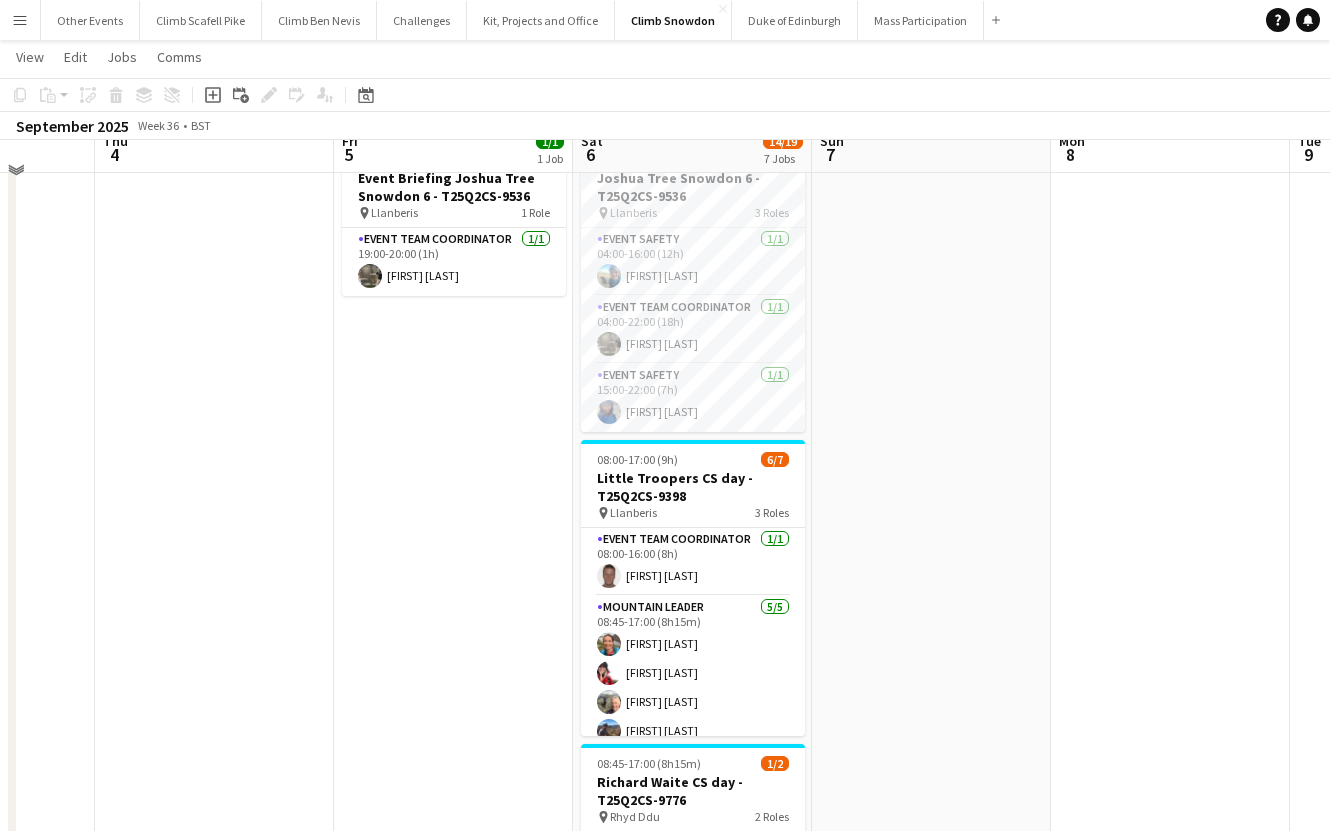 scroll, scrollTop: 367, scrollLeft: 0, axis: vertical 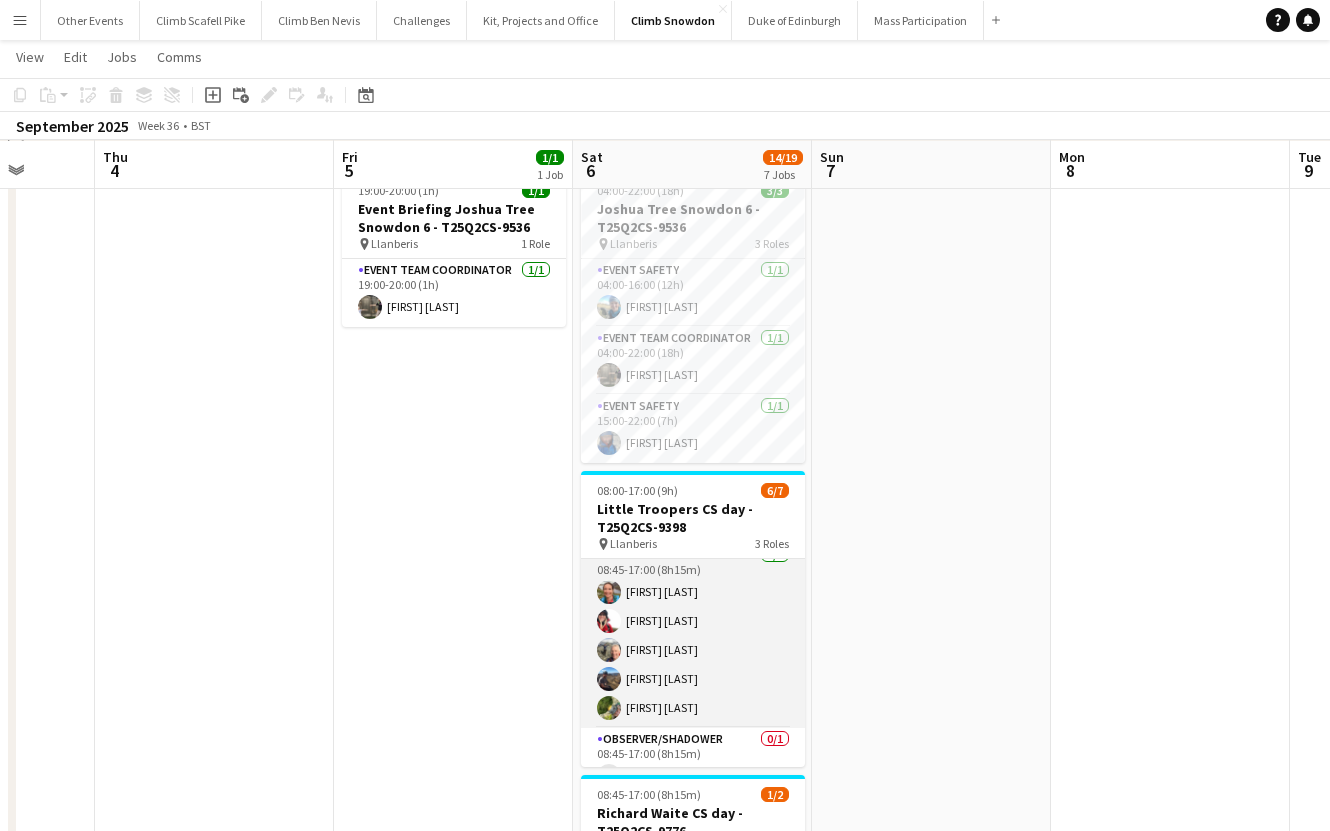 click at bounding box center [609, 679] 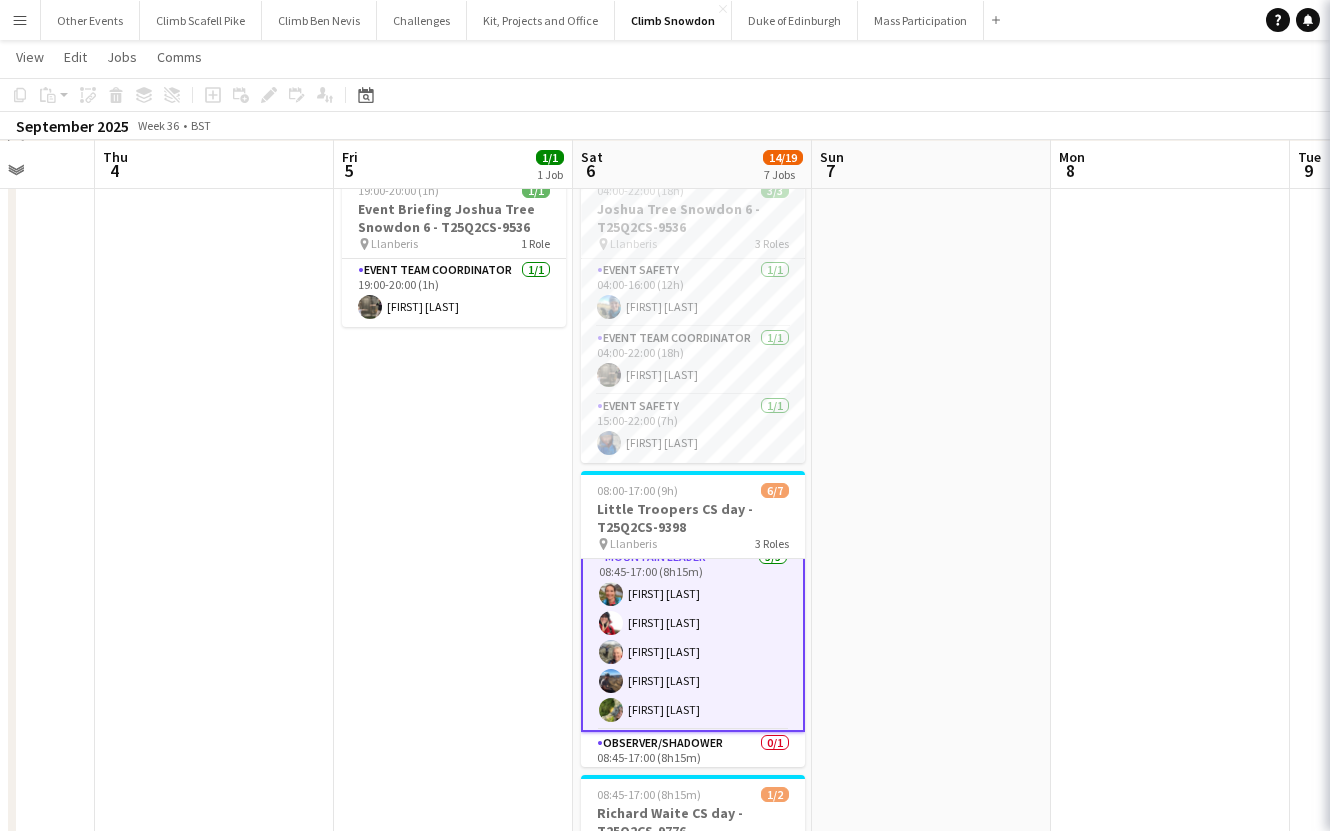 scroll, scrollTop: 84, scrollLeft: 0, axis: vertical 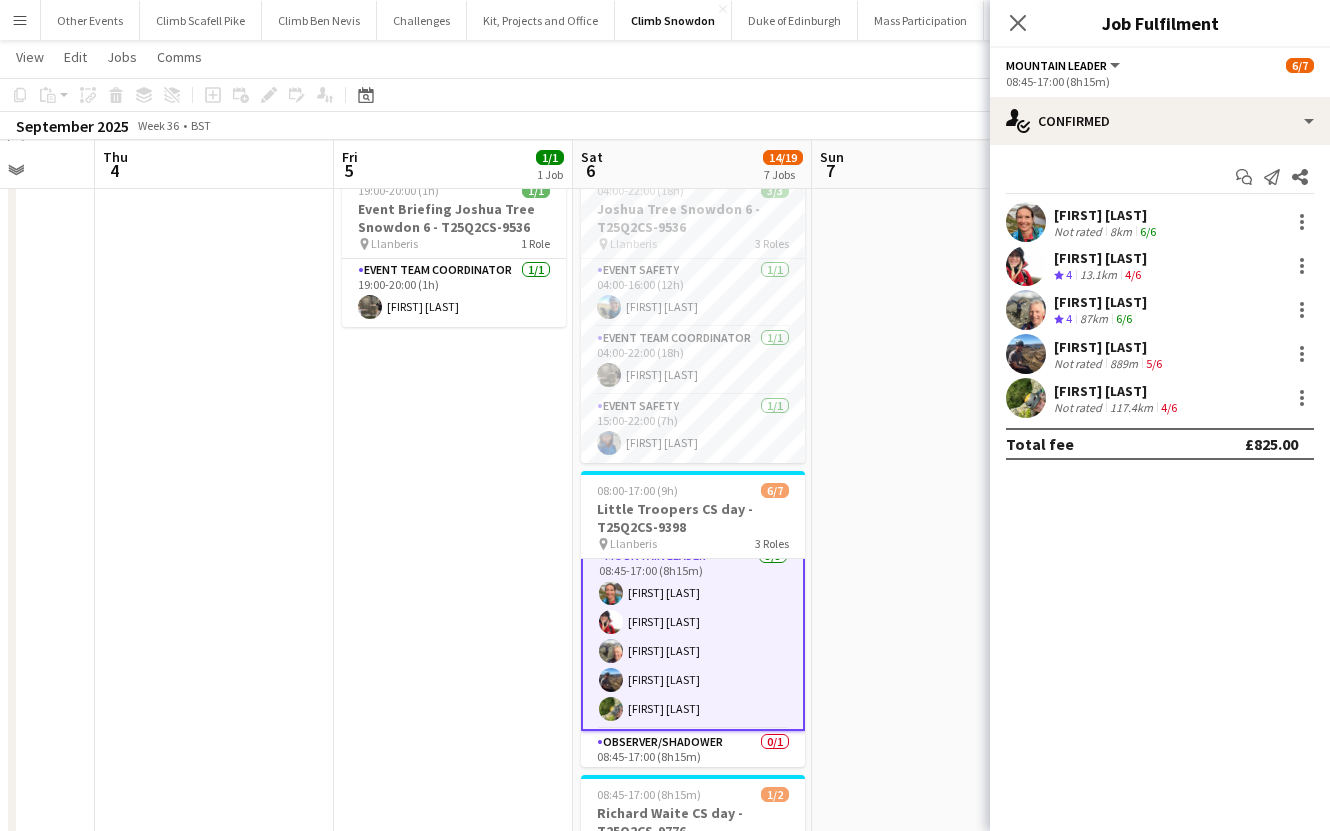click at bounding box center (1026, 354) 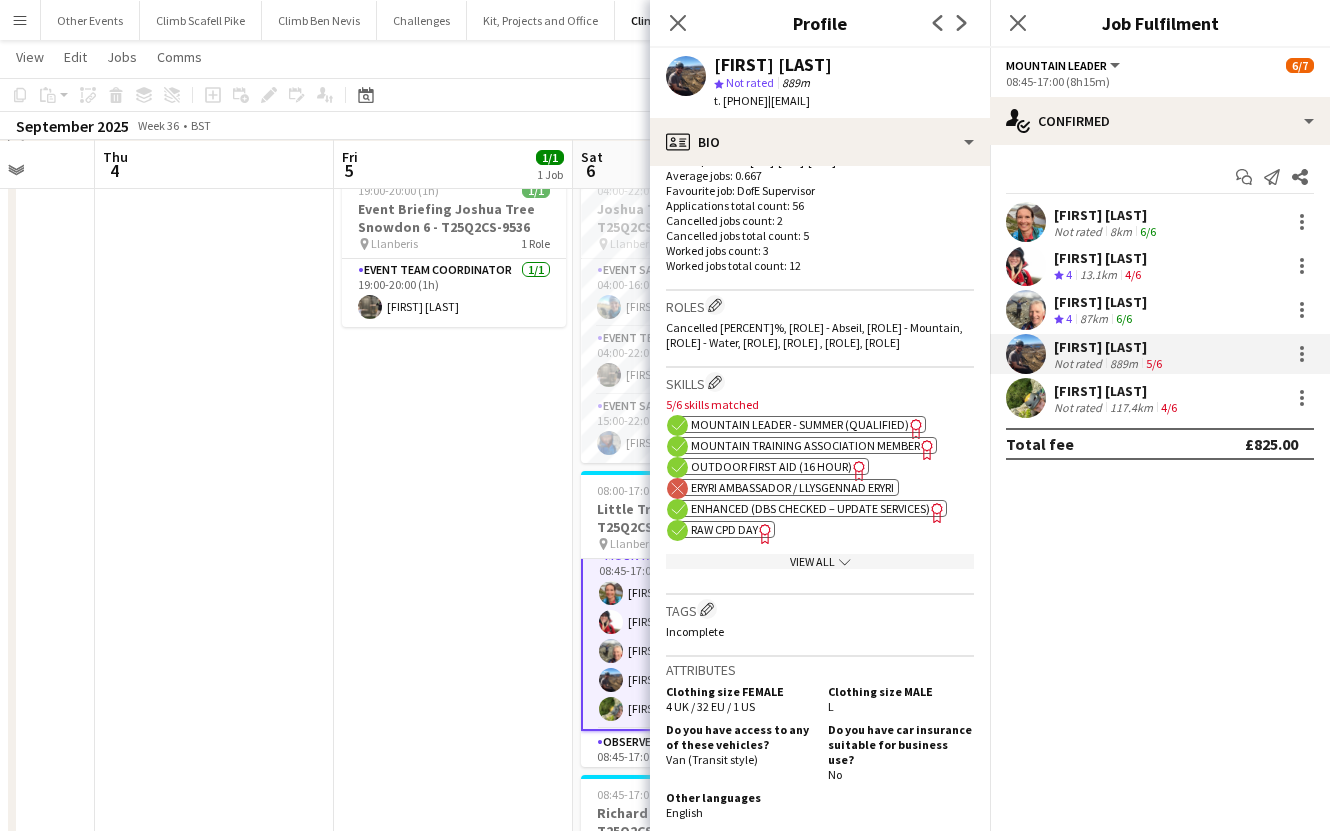 scroll, scrollTop: 0, scrollLeft: 0, axis: both 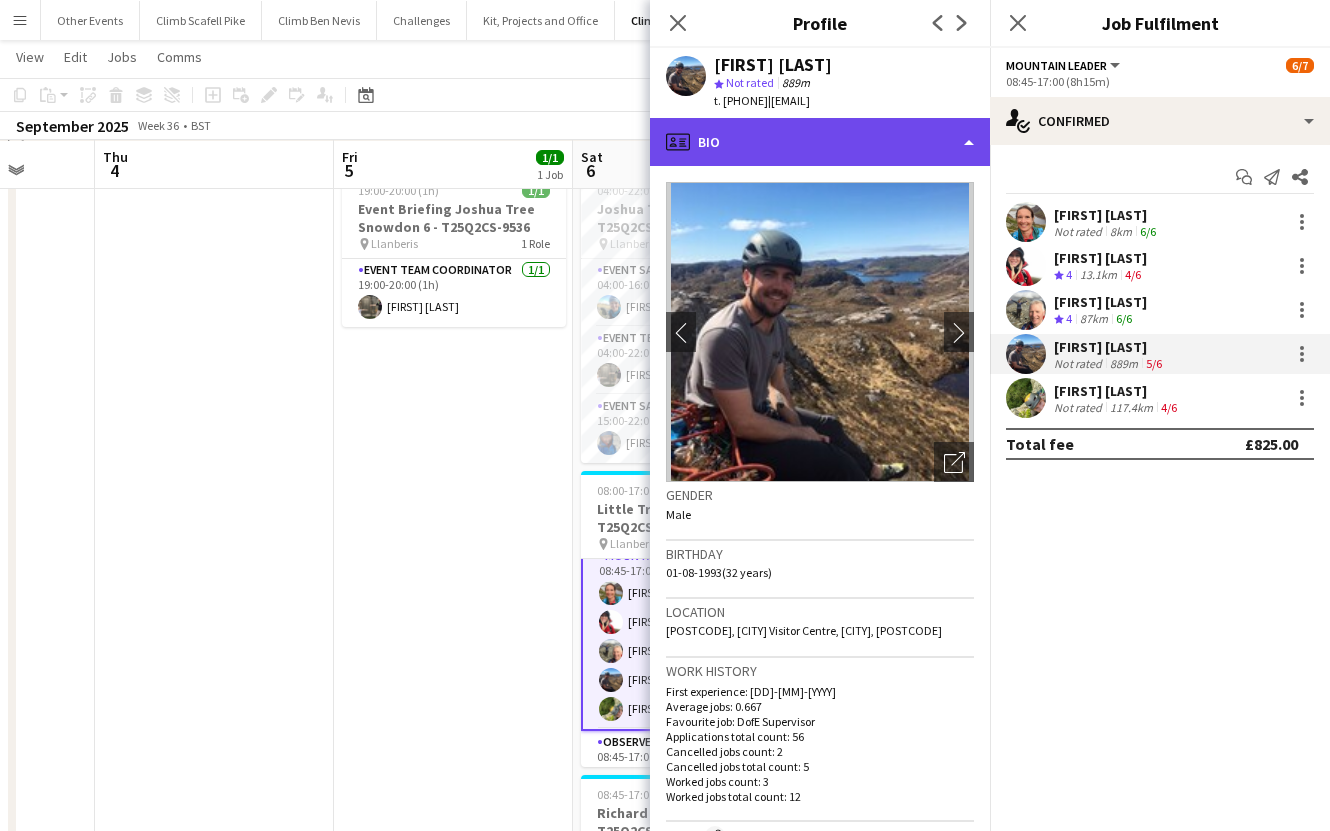 click on "profile
Bio" 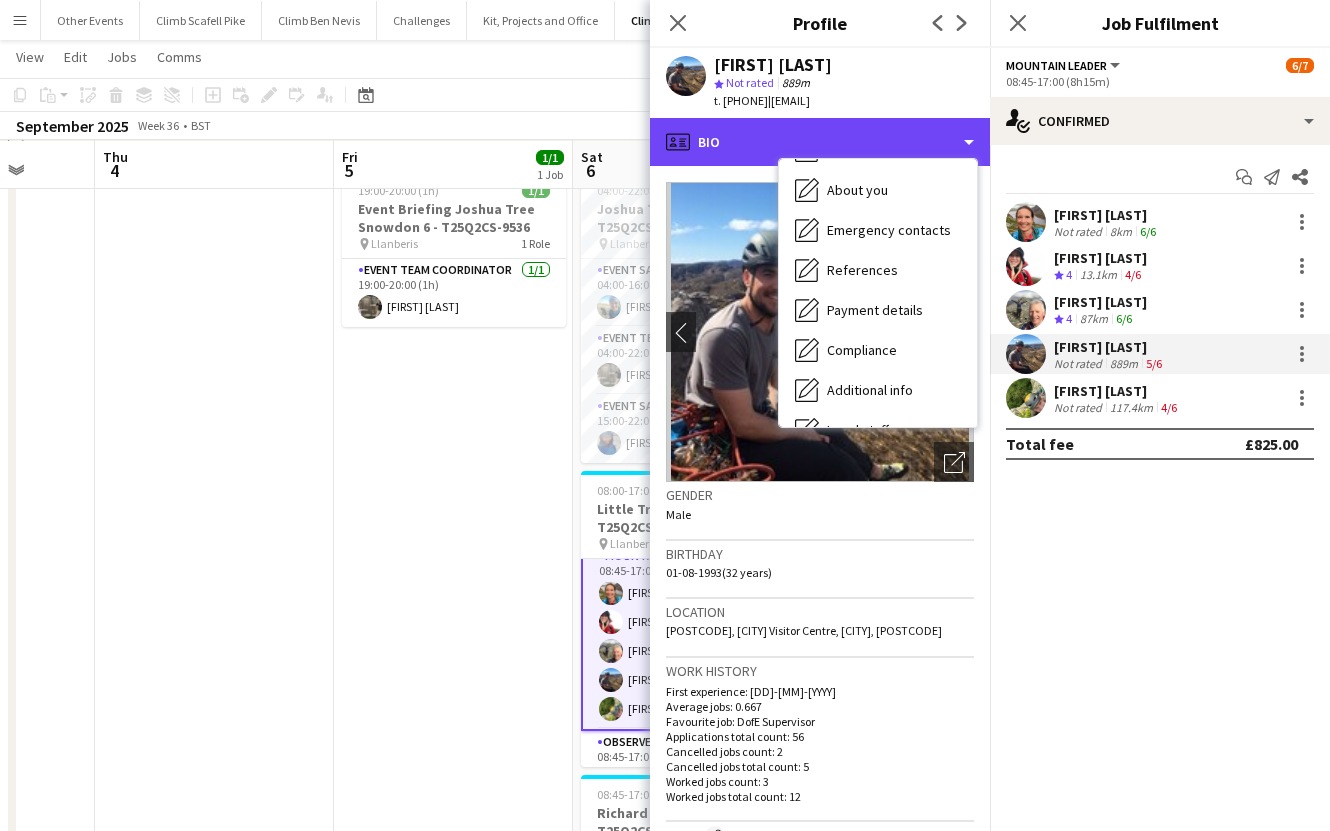 scroll, scrollTop: 227, scrollLeft: 0, axis: vertical 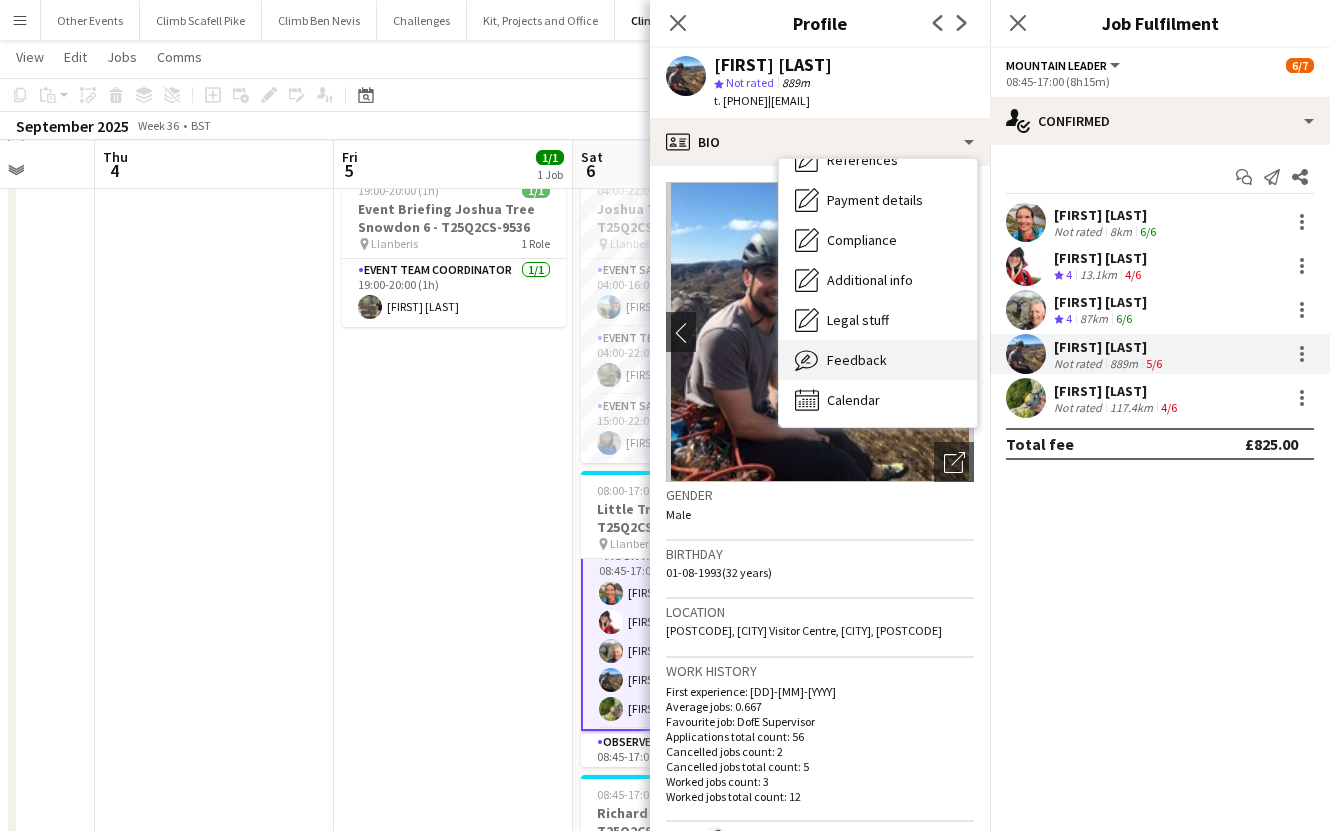 click on "Feedback
Feedback" at bounding box center (878, 360) 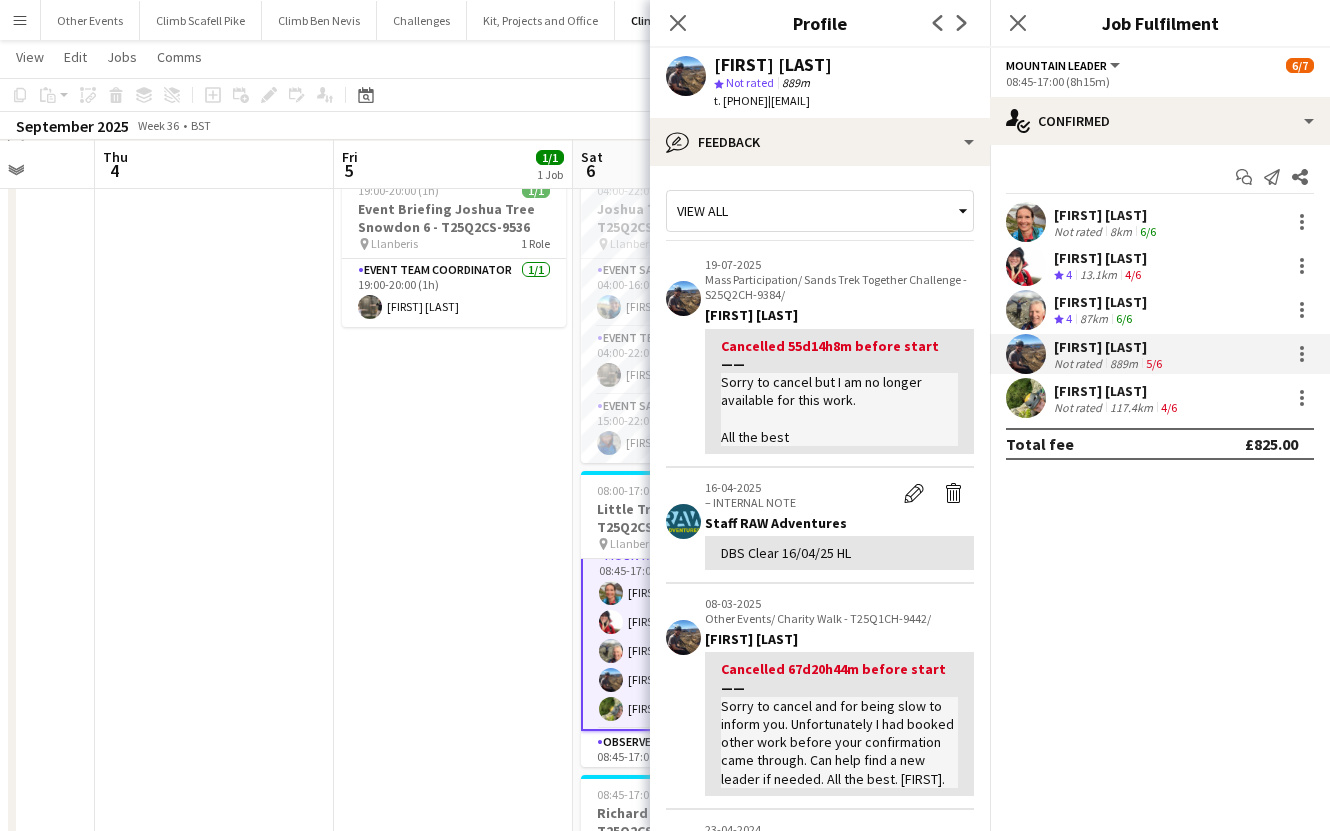 click on "View all" at bounding box center (810, 211) 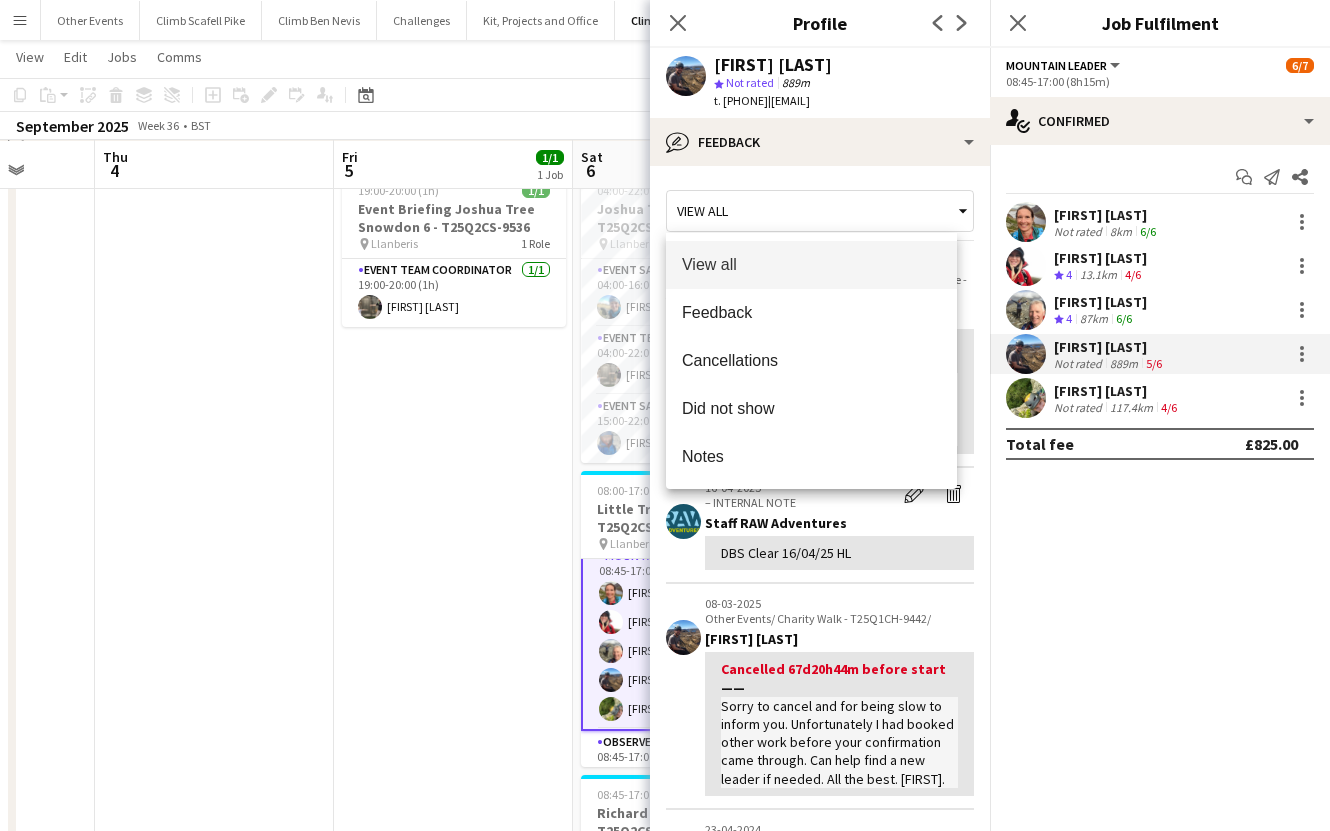 drag, startPoint x: 1056, startPoint y: 548, endPoint x: 921, endPoint y: 149, distance: 421.21967 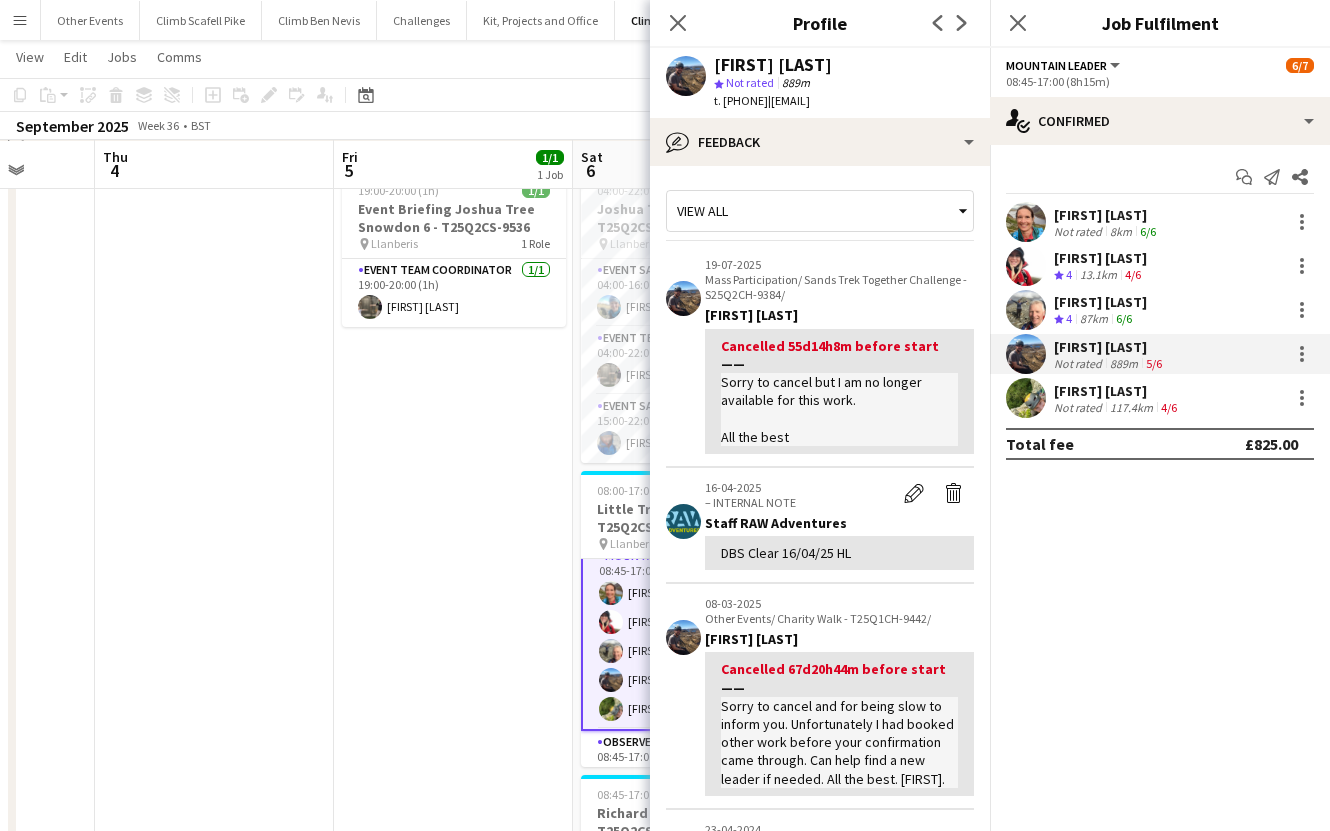 click on "[TIME]-[TIME] ([DURATION])    [NUMBER]/[NUMBER]   [EVENT_NAME] - [CODE]
pin
[CITY]   [NUMBER] Role   [ROLE]   [NUMBER]/[NUMBER]   [TIME]-[TIME] ([DURATION])
[FIRST] [LAST]" at bounding box center [453, 602] 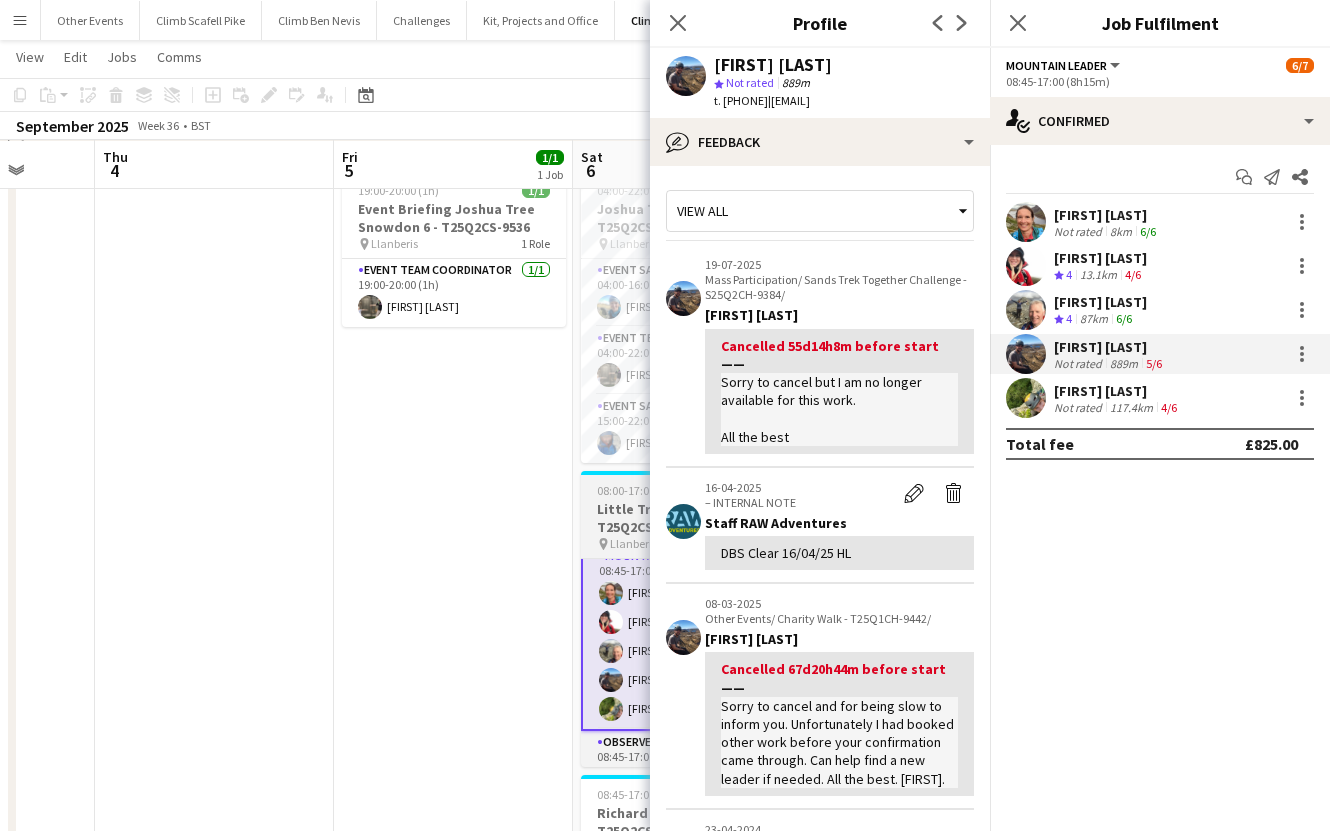 scroll, scrollTop: 83, scrollLeft: 0, axis: vertical 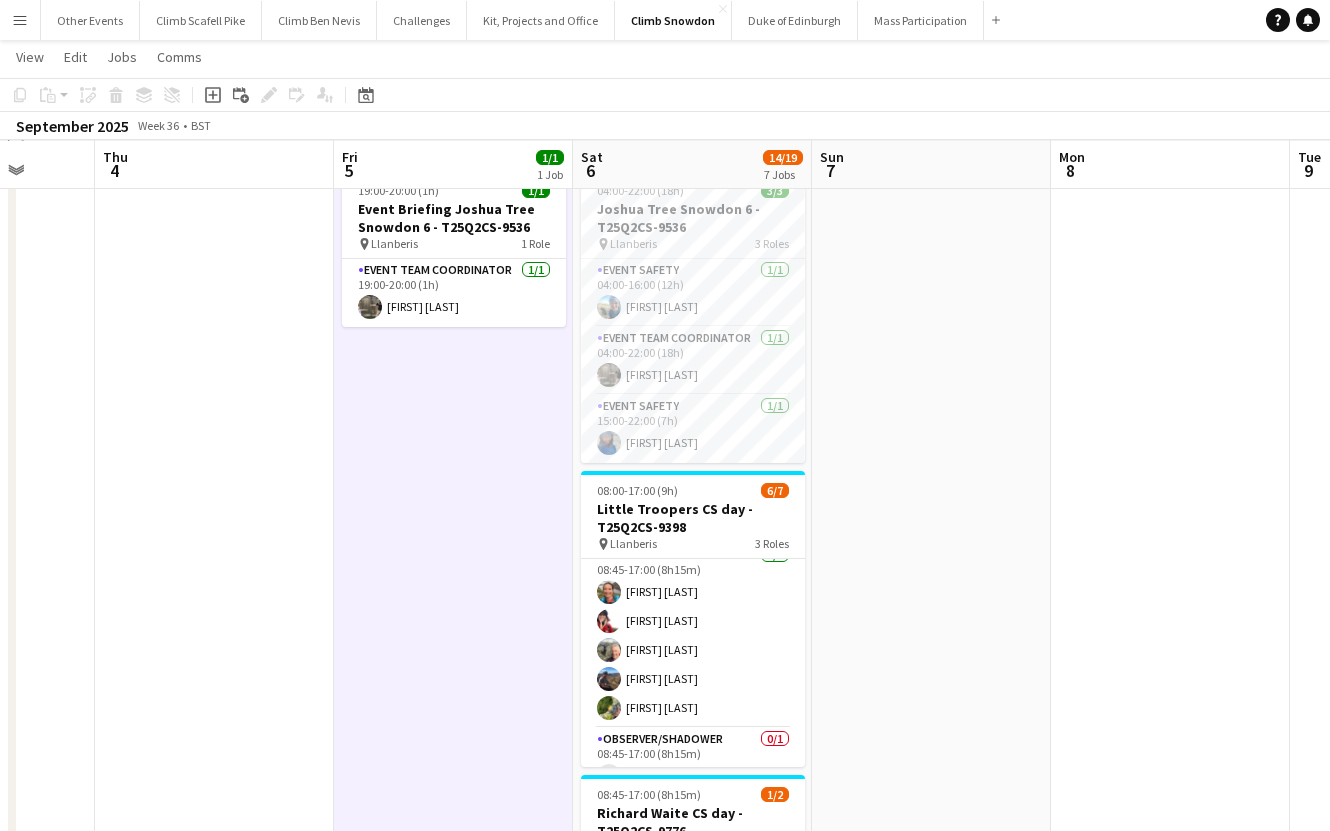click at bounding box center (931, 602) 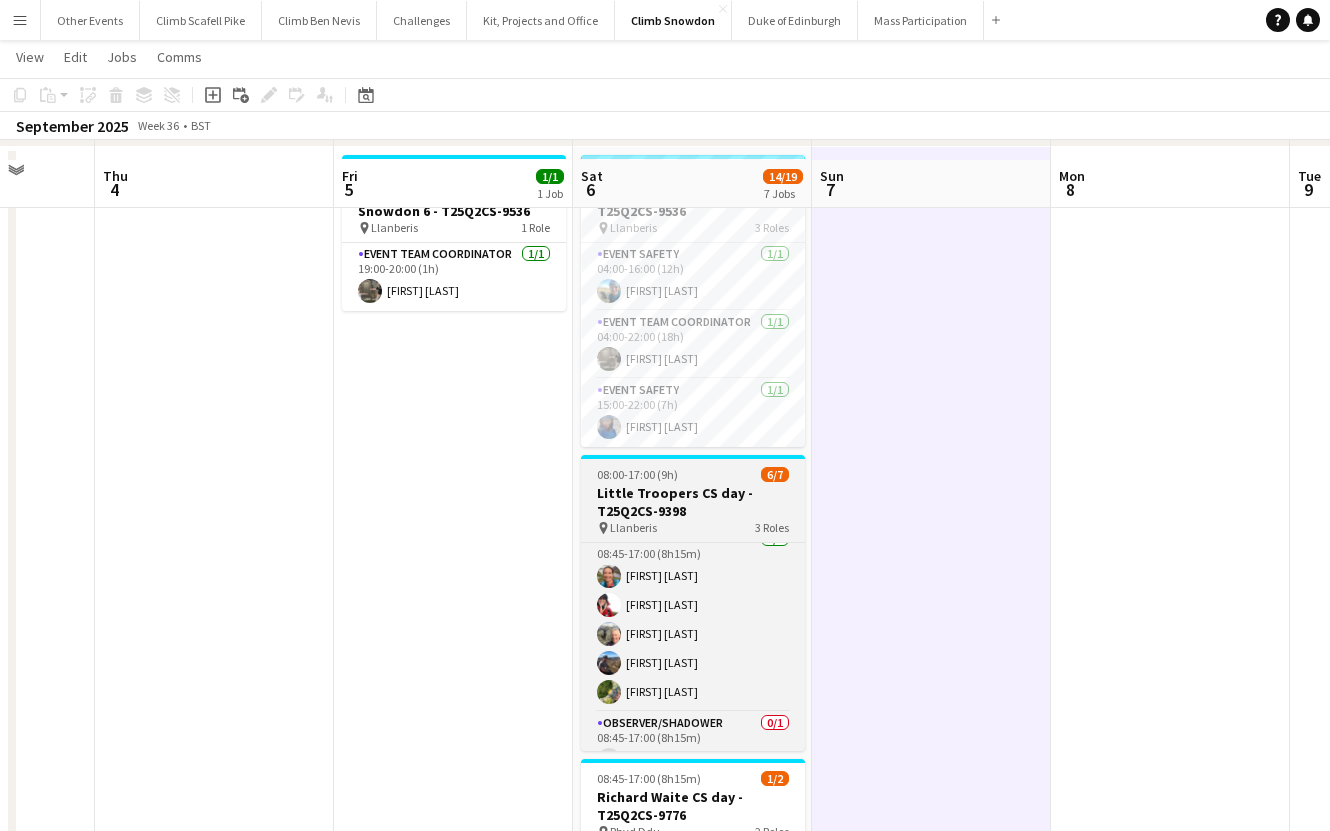 scroll, scrollTop: 405, scrollLeft: 0, axis: vertical 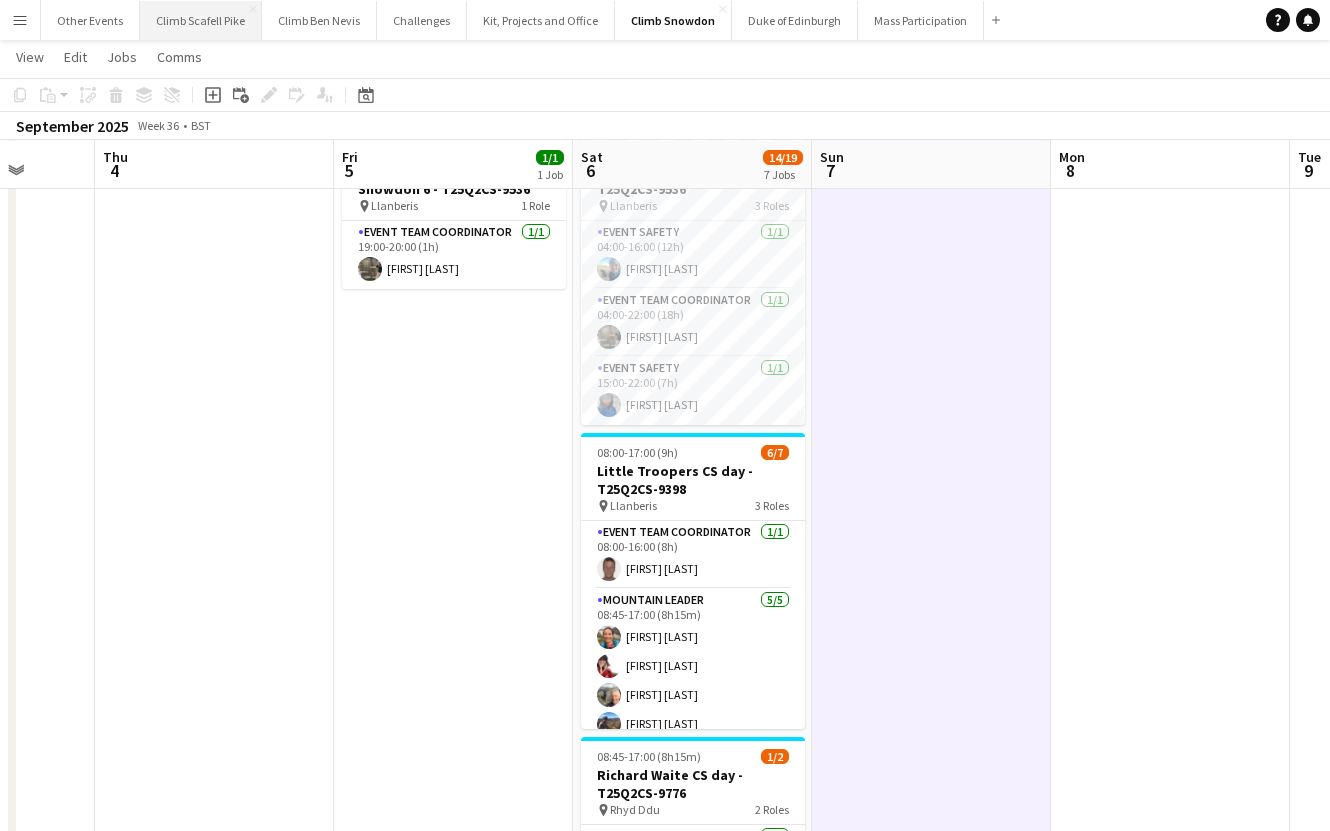 click on "Climb Scafell Pike
Close" at bounding box center (201, 20) 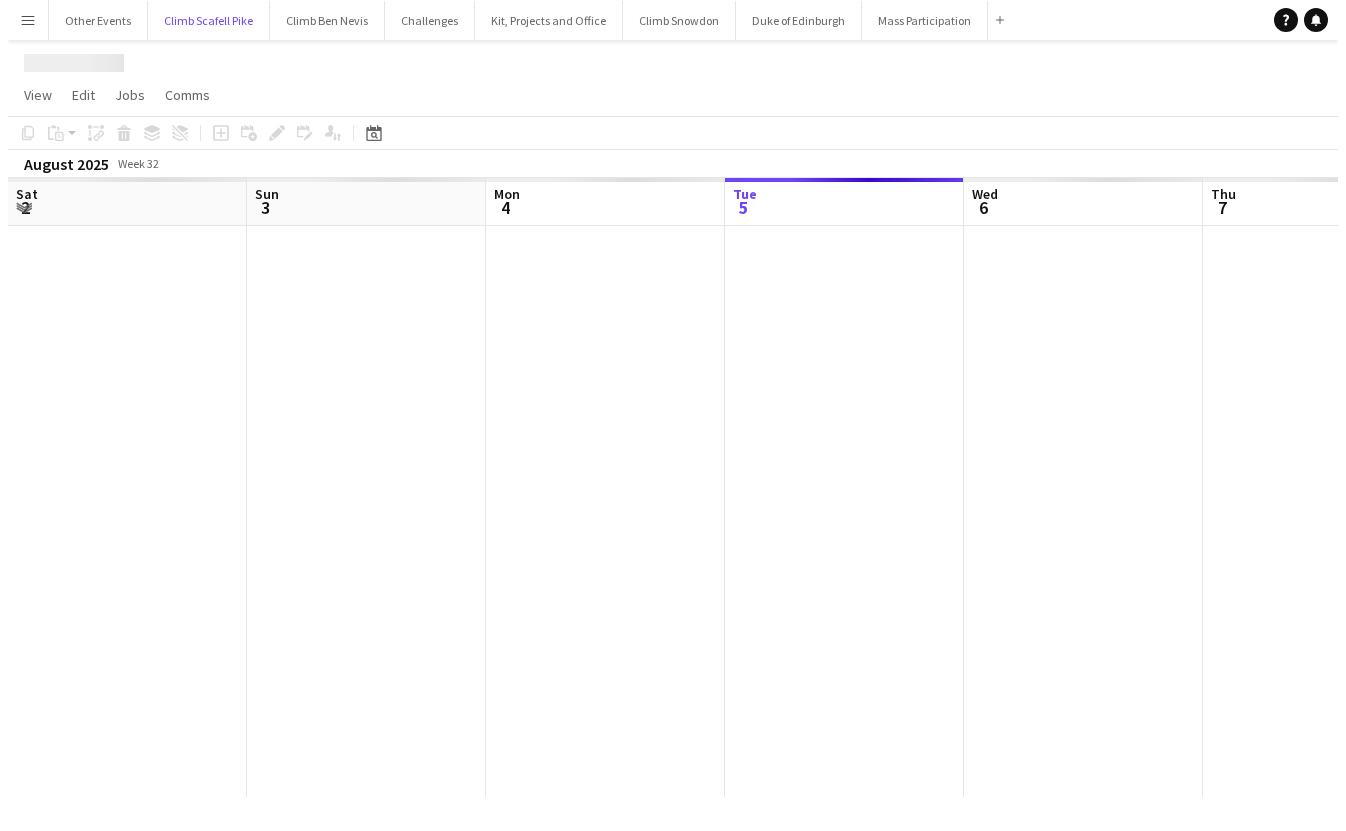 scroll, scrollTop: 0, scrollLeft: 0, axis: both 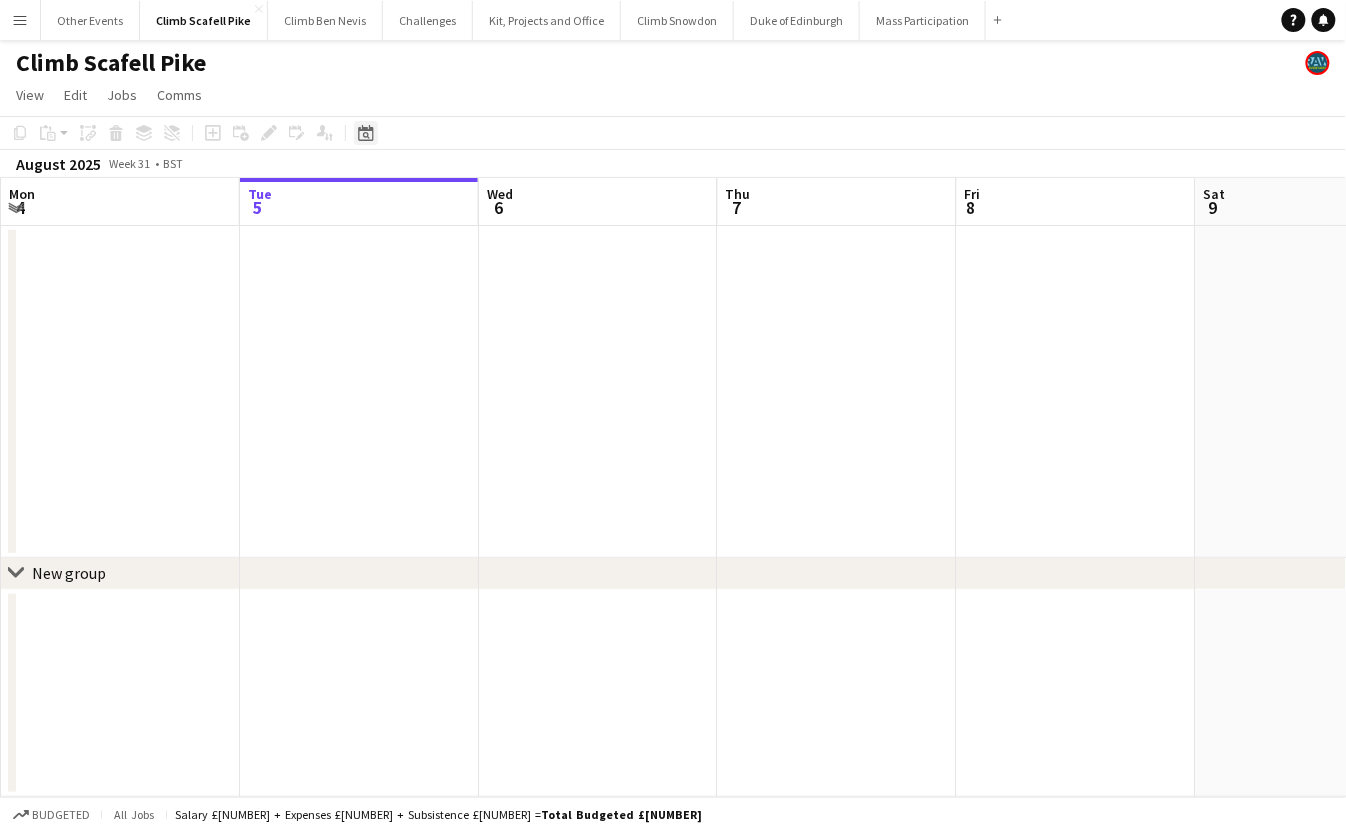 click on "Date picker" 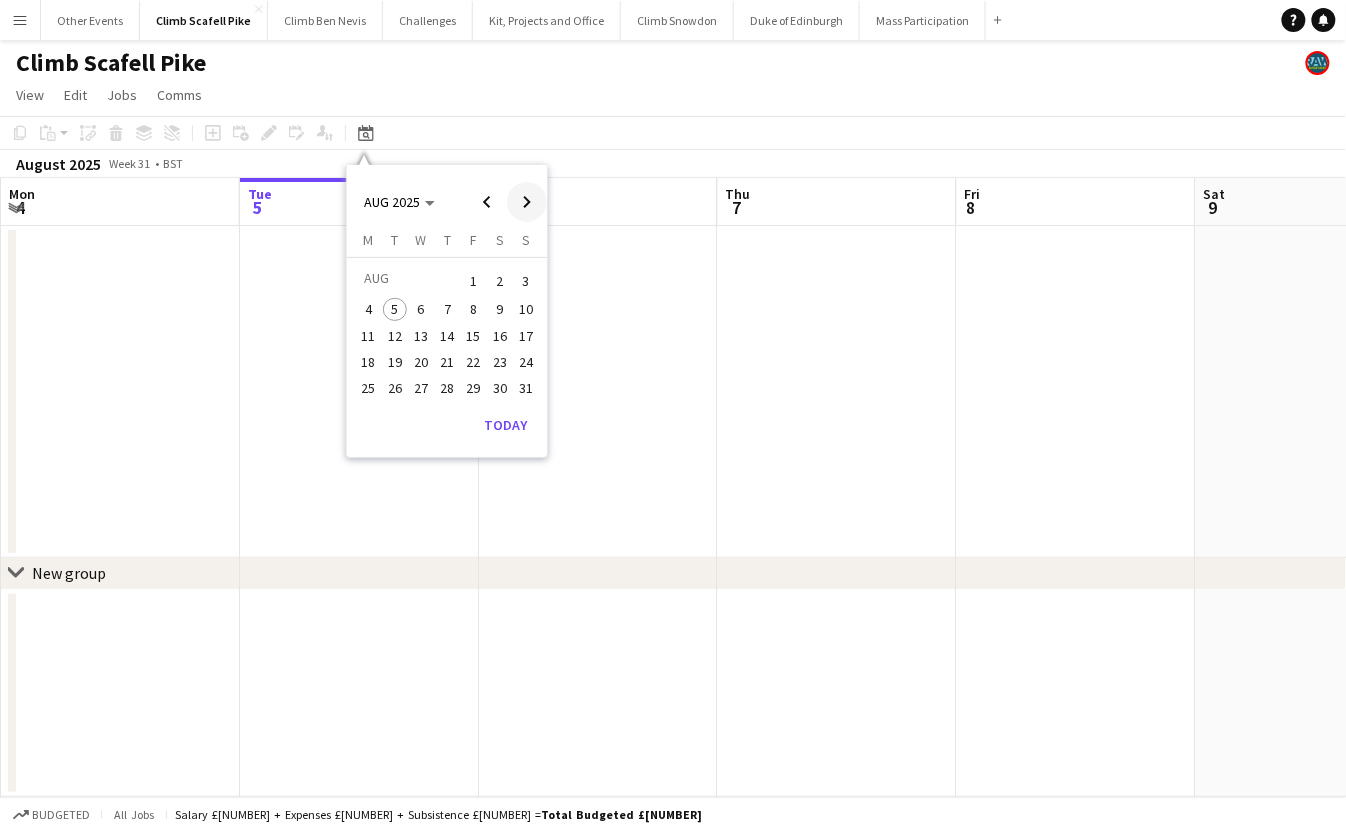 click at bounding box center (527, 202) 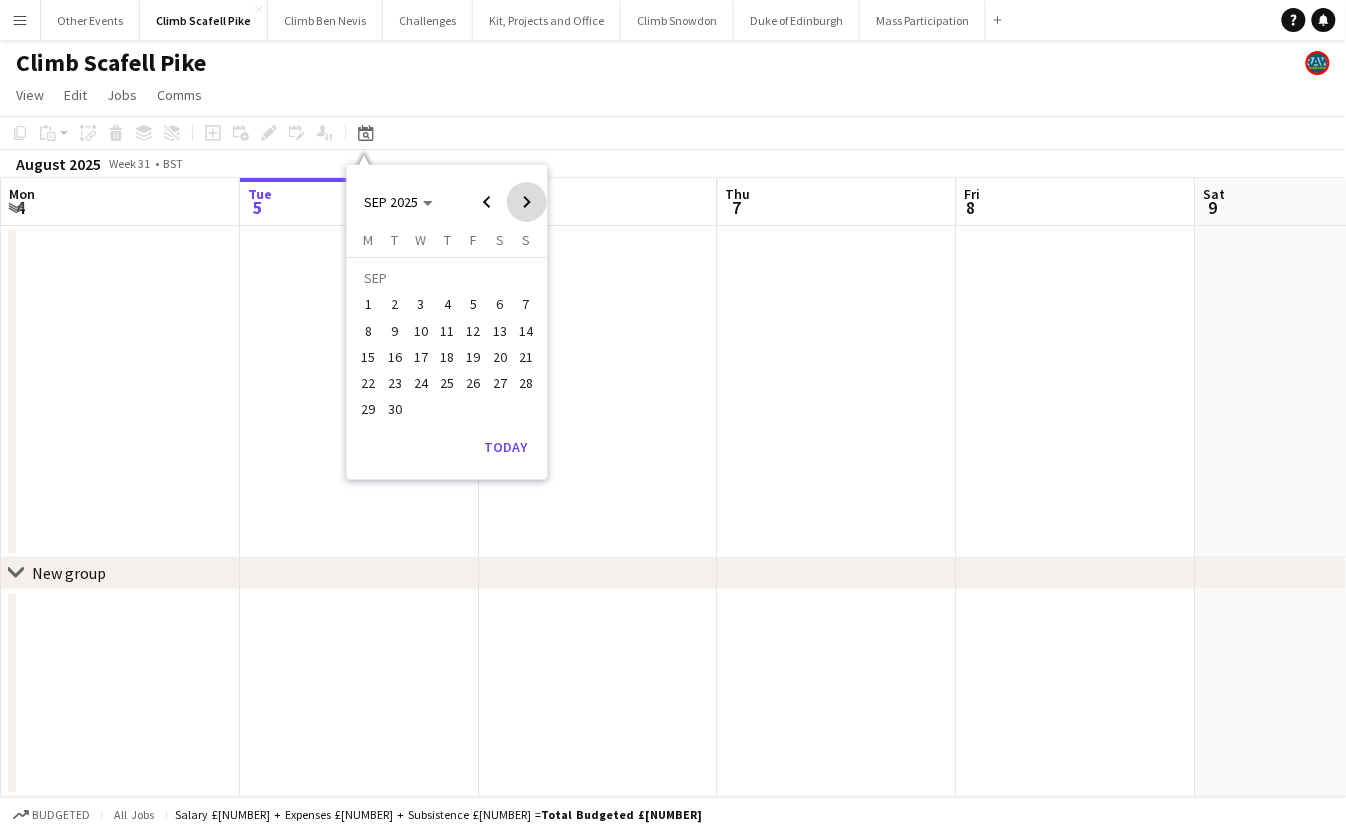 click at bounding box center [527, 202] 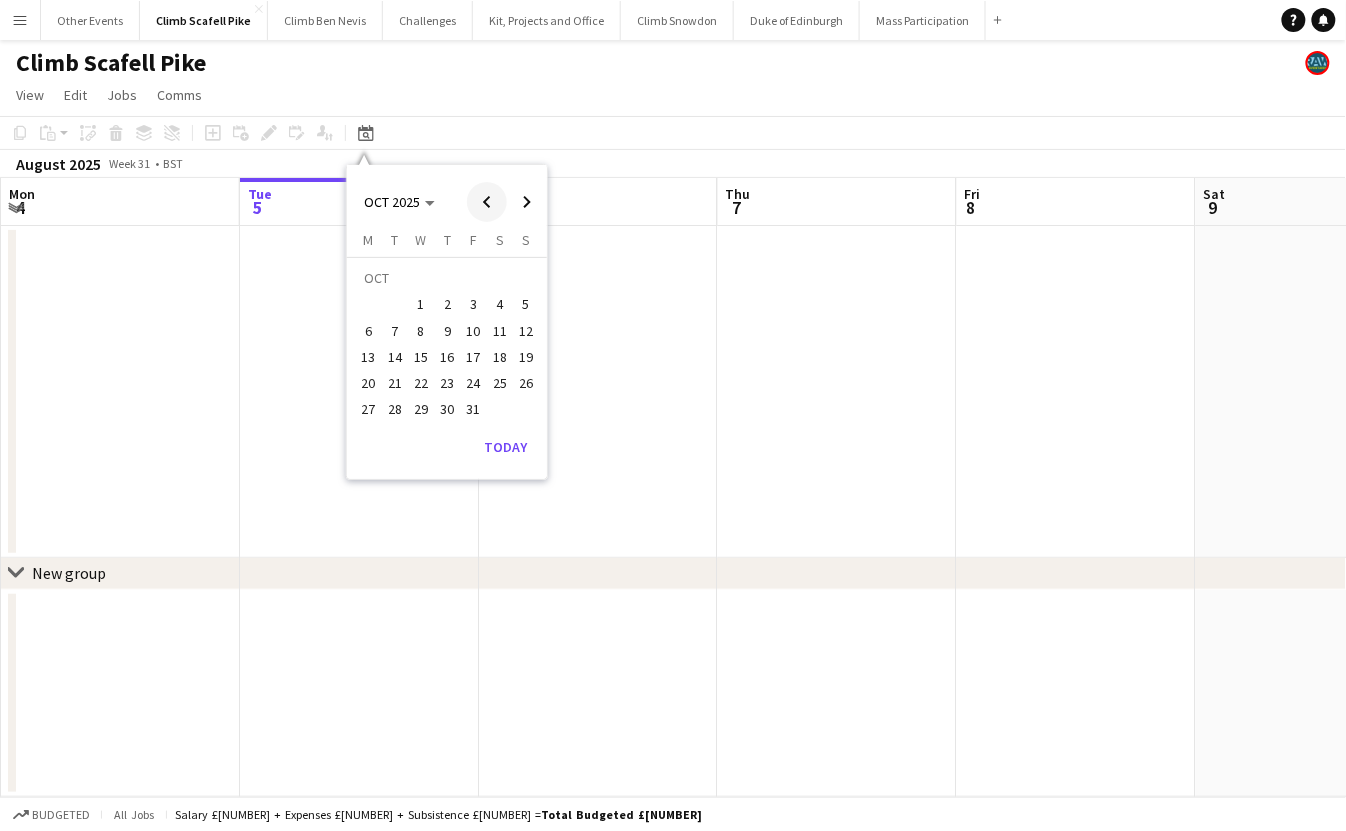 click at bounding box center (487, 202) 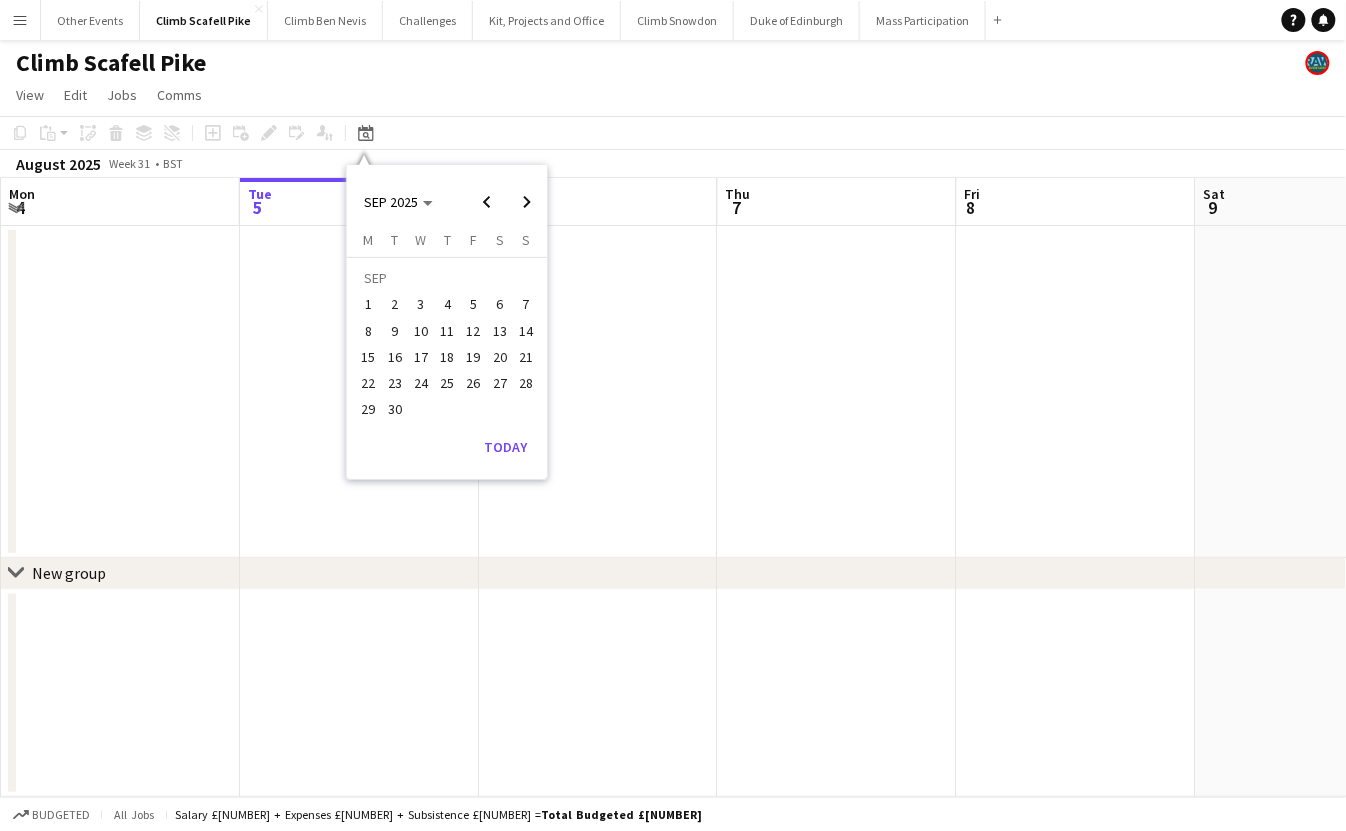 click on "13" at bounding box center [500, 331] 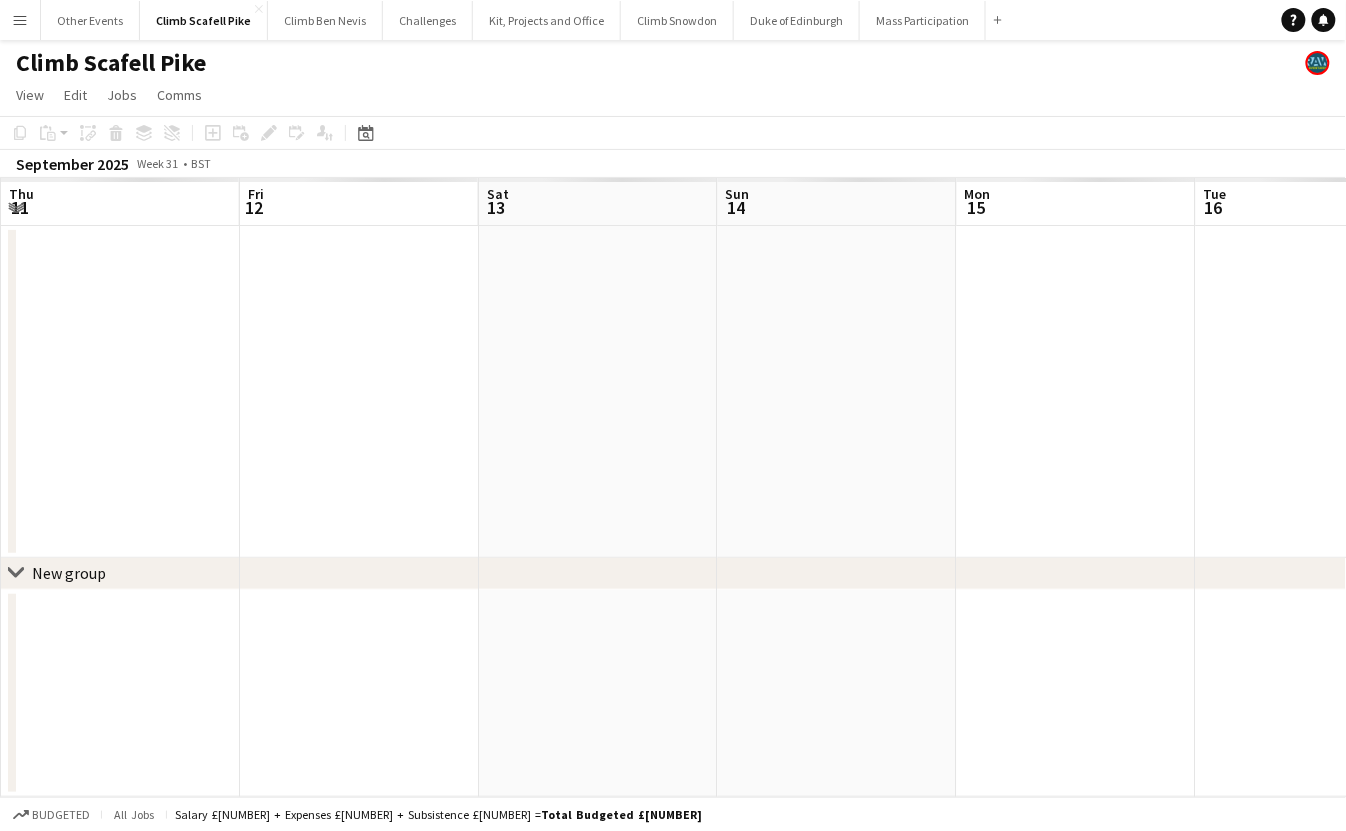 scroll, scrollTop: 0, scrollLeft: 687, axis: horizontal 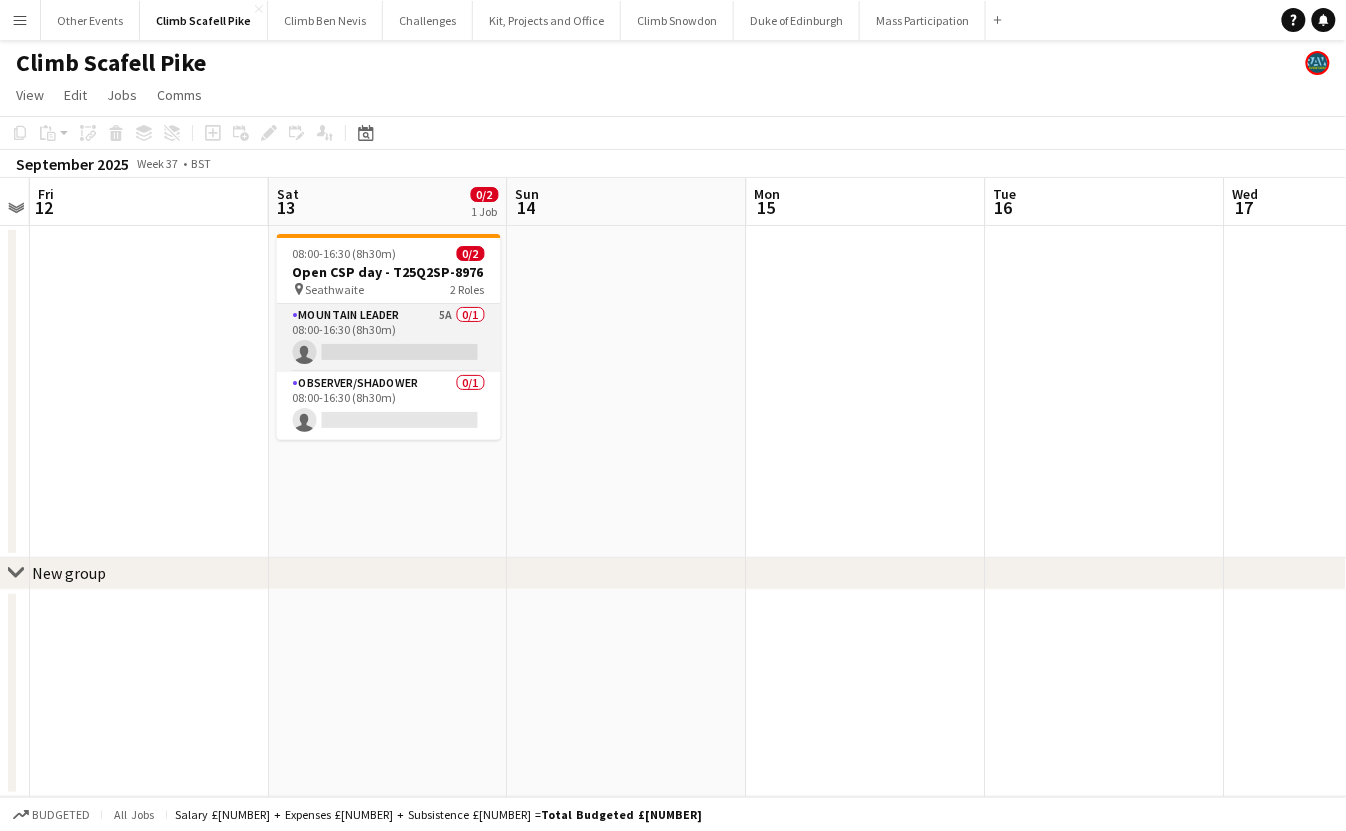 click on "Mountain Leader    5A   0/1   08:00-16:30 (8h30m)
single-neutral-actions" at bounding box center [389, 338] 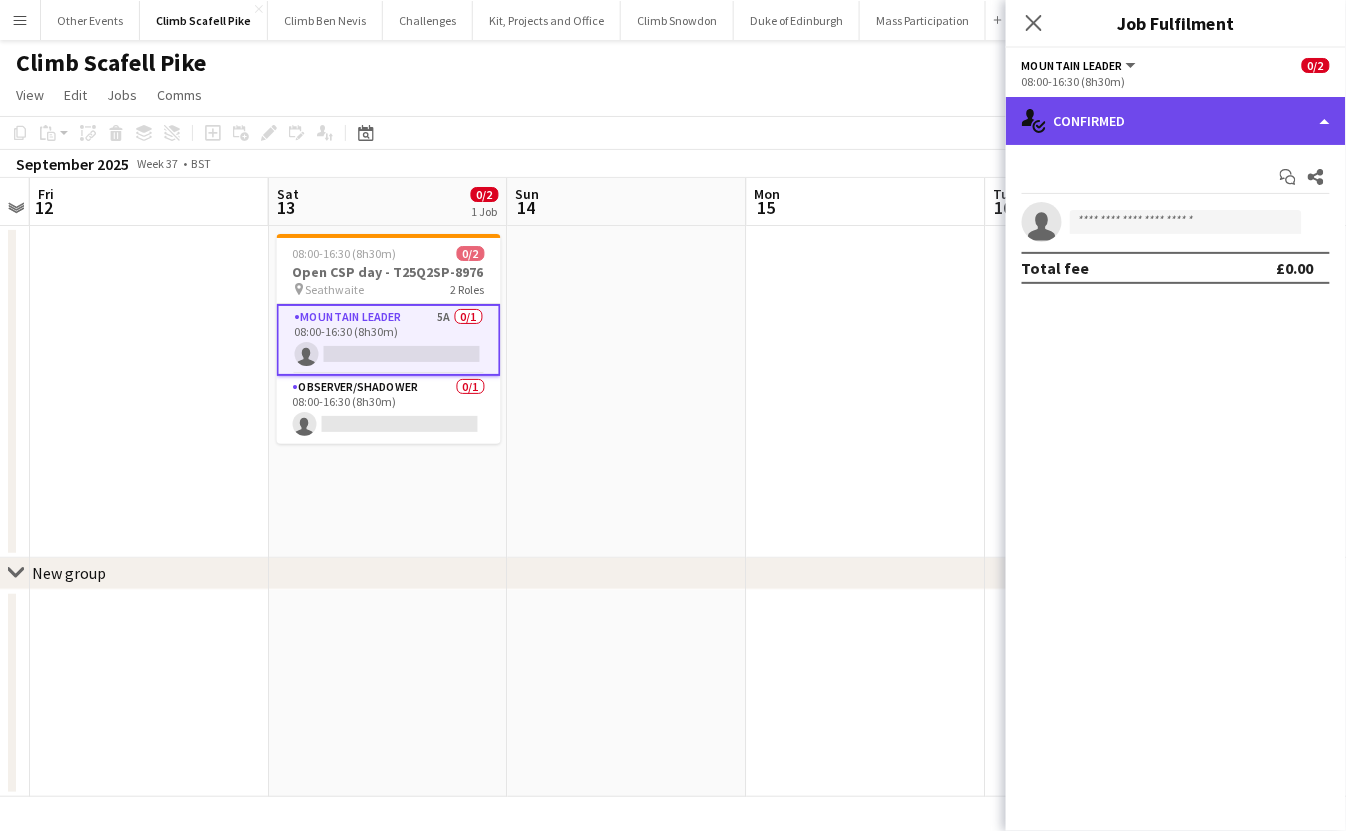 click on "single-neutral-actions-check-2
Confirmed" 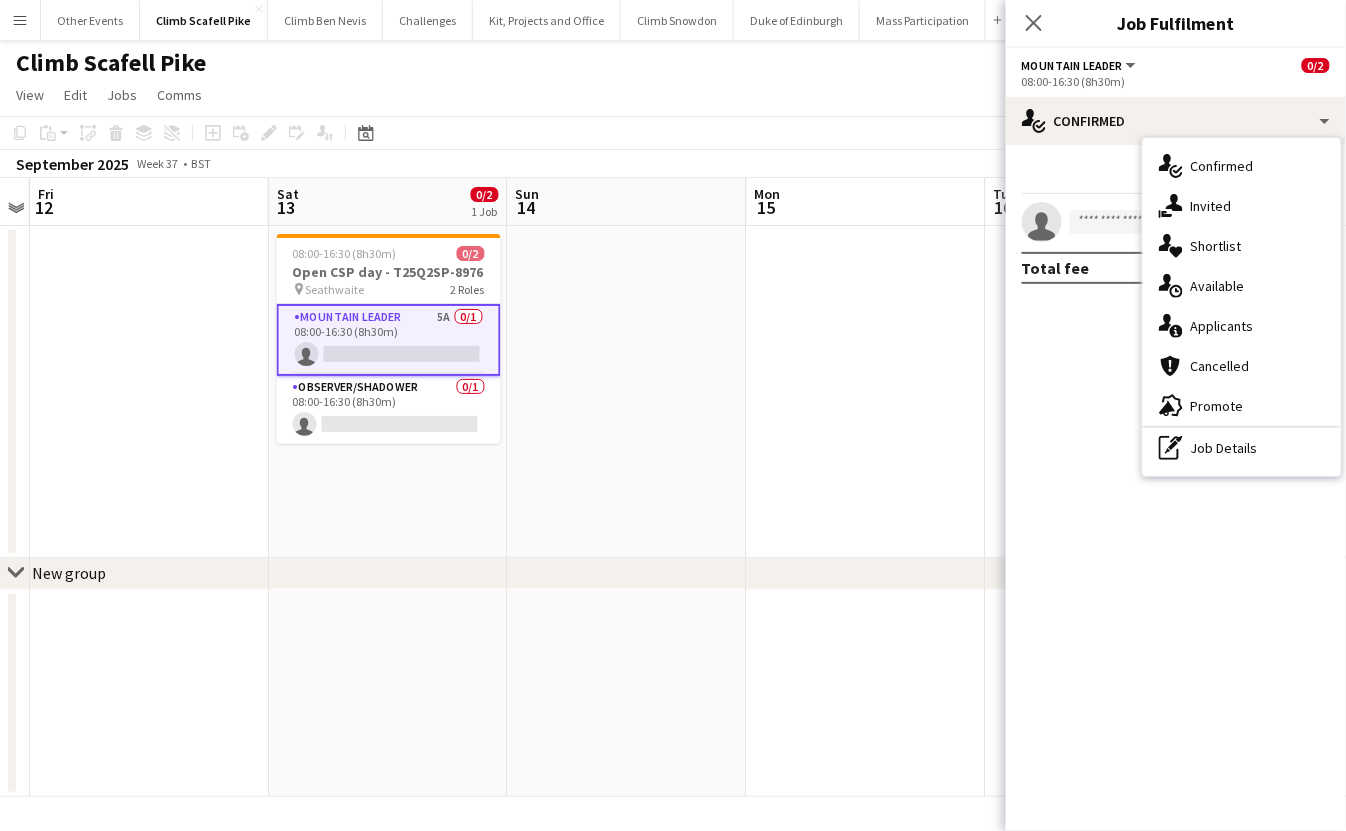 click on "single-neutral-actions-information
Applicants" at bounding box center (1242, 326) 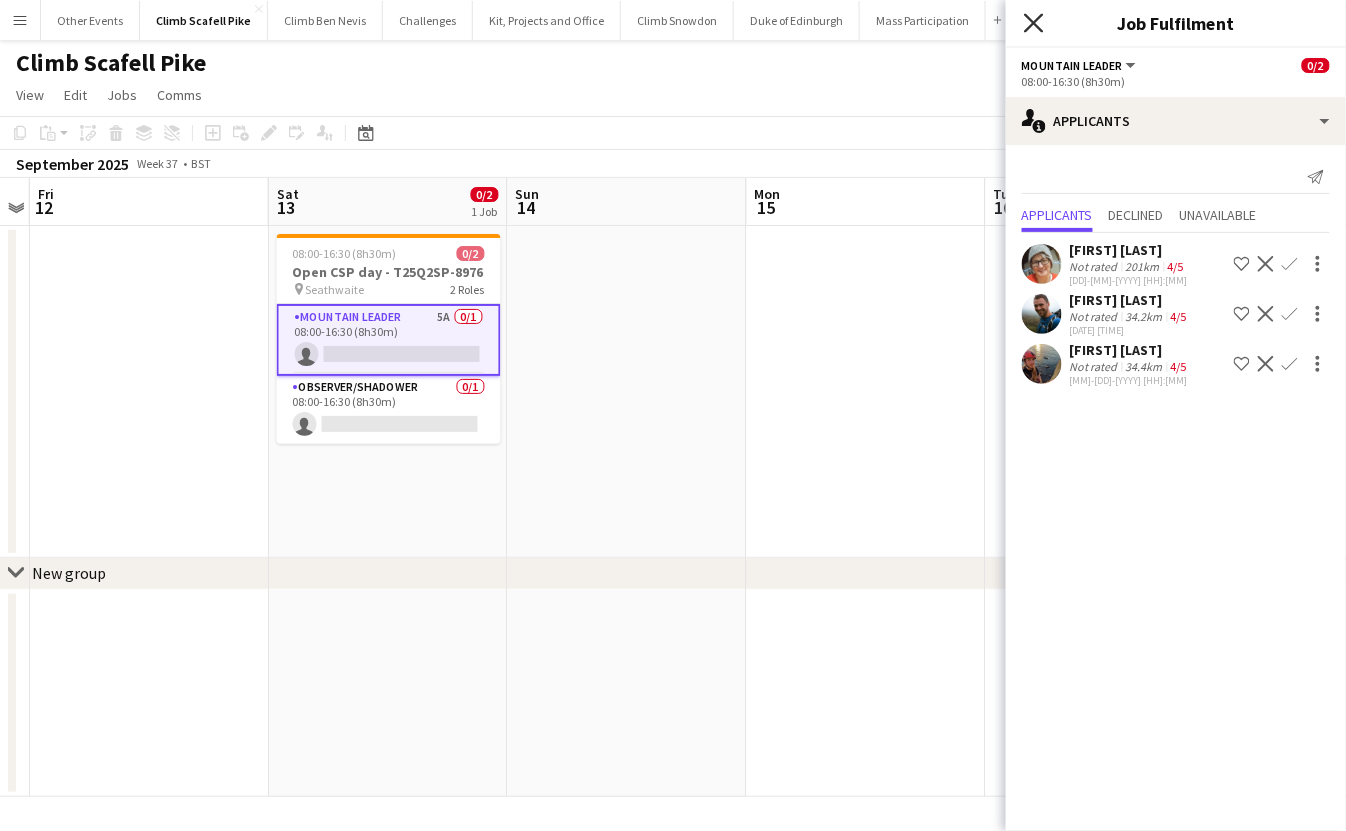 click 